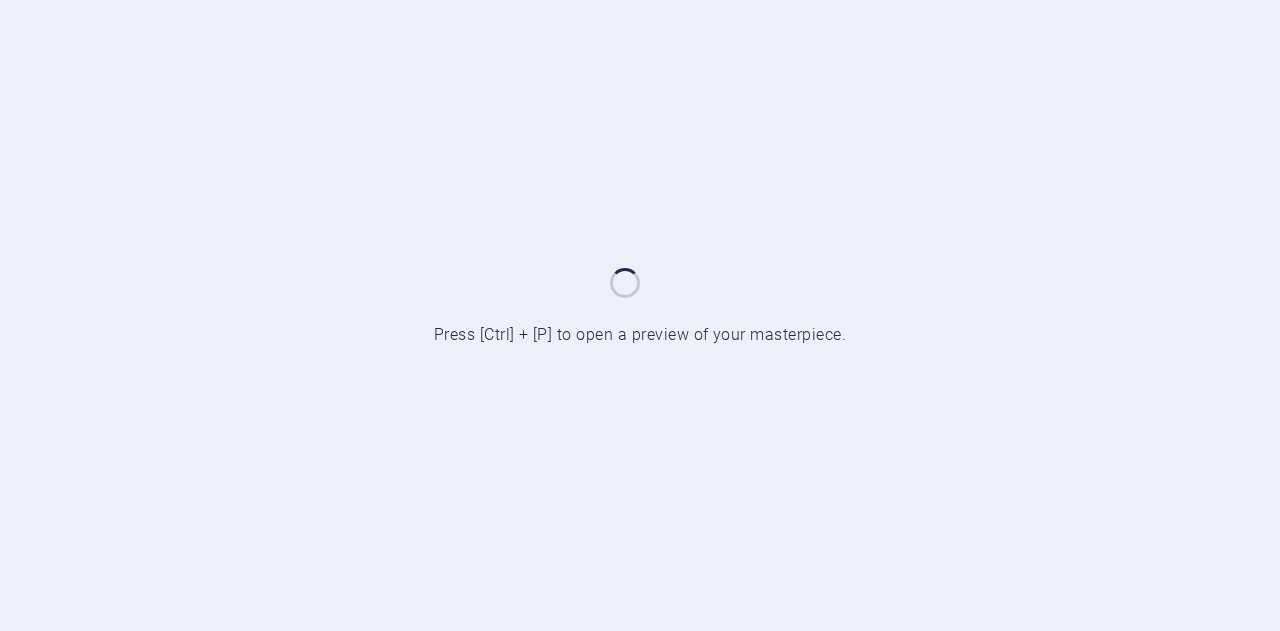 scroll, scrollTop: 0, scrollLeft: 0, axis: both 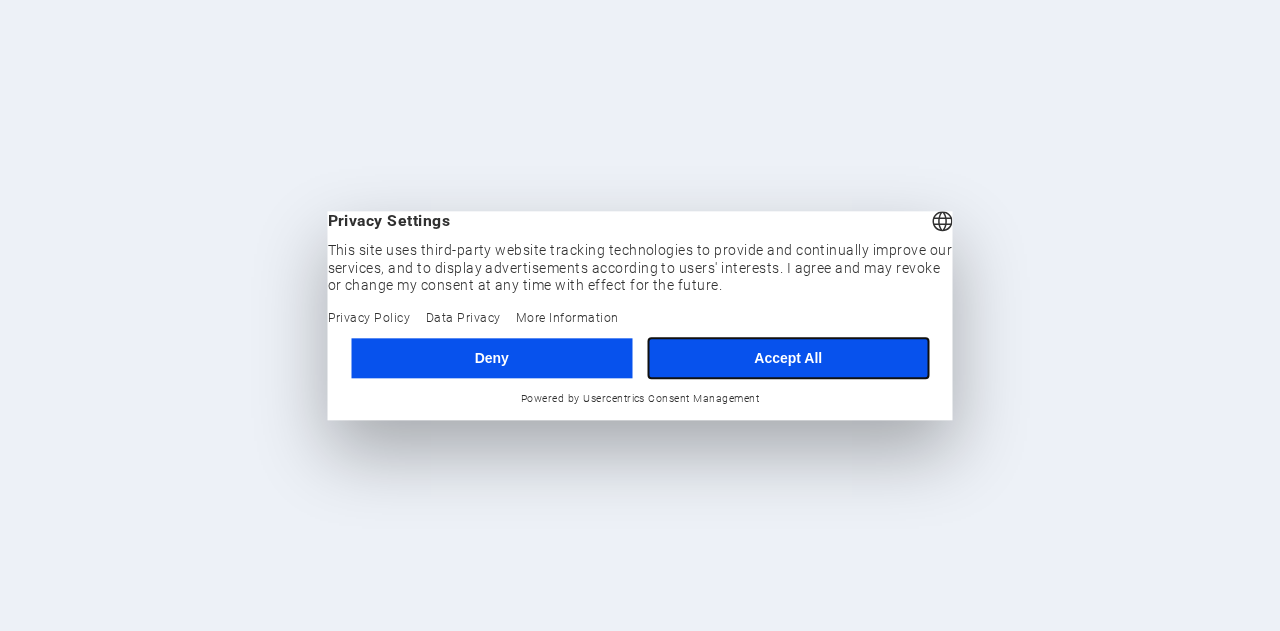 click on "Accept All" at bounding box center (788, 358) 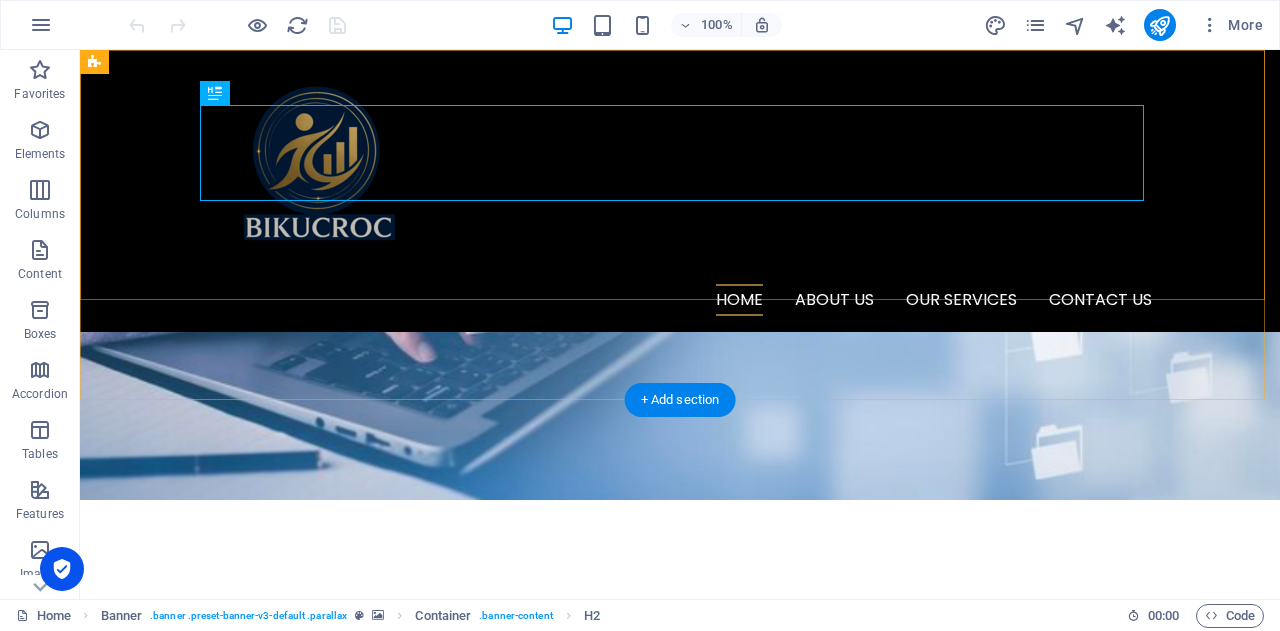 scroll, scrollTop: 0, scrollLeft: 0, axis: both 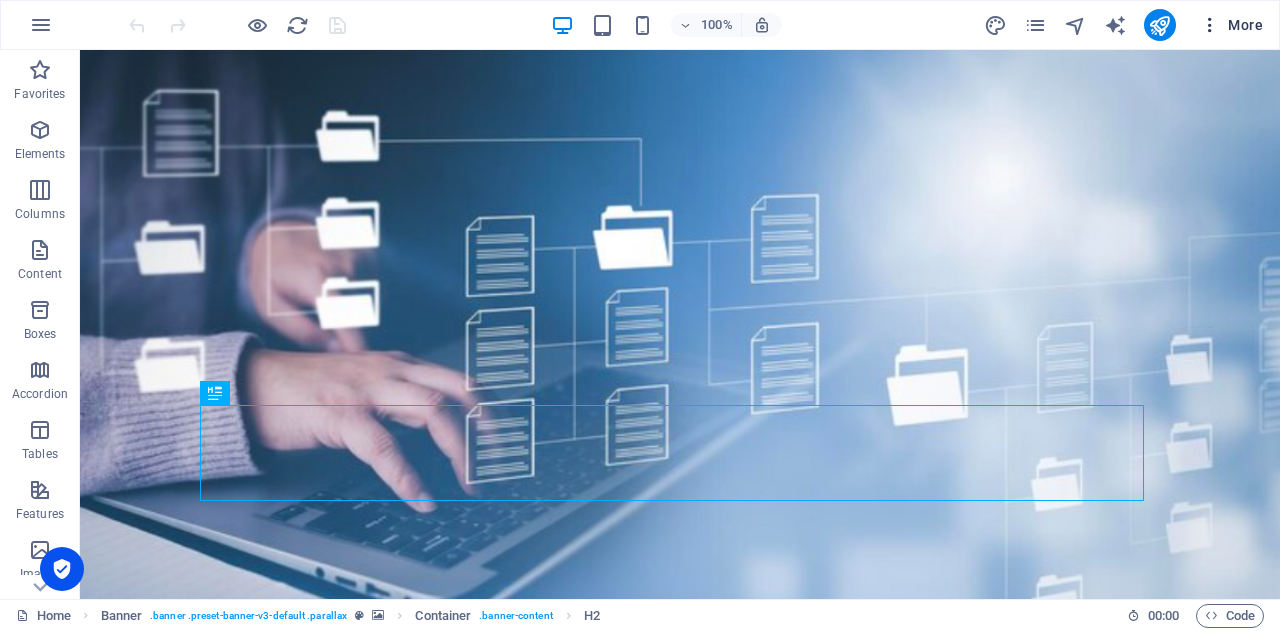 click on "More" at bounding box center [1231, 25] 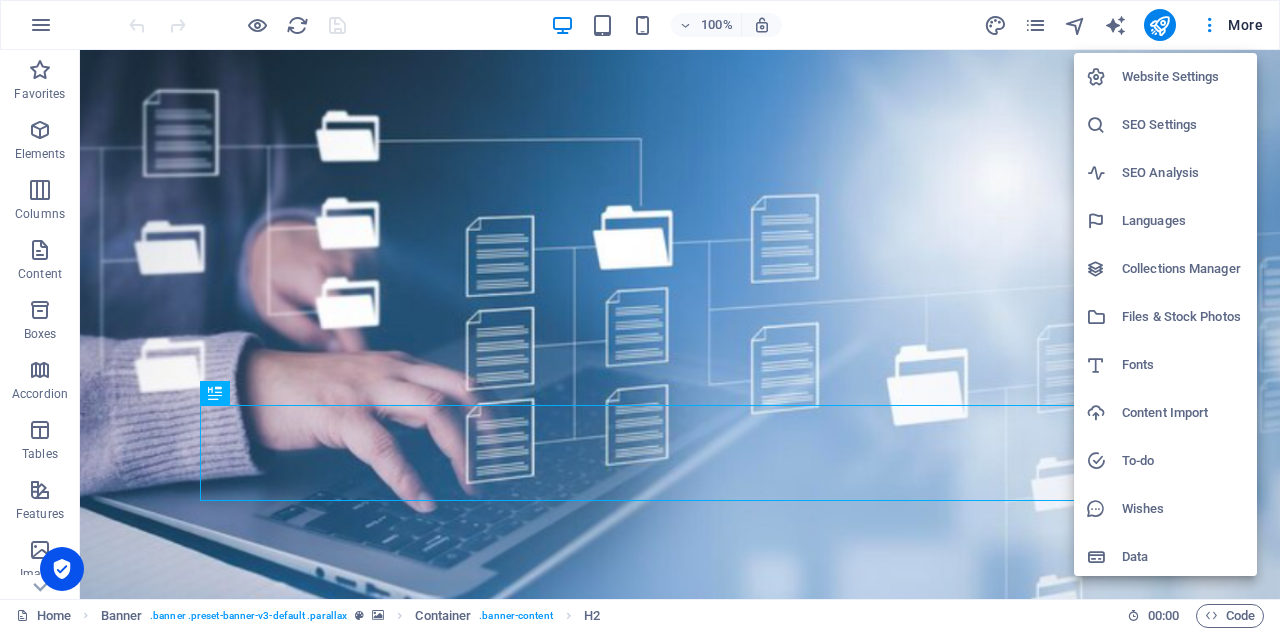 click on "SEO Settings" at bounding box center [1183, 125] 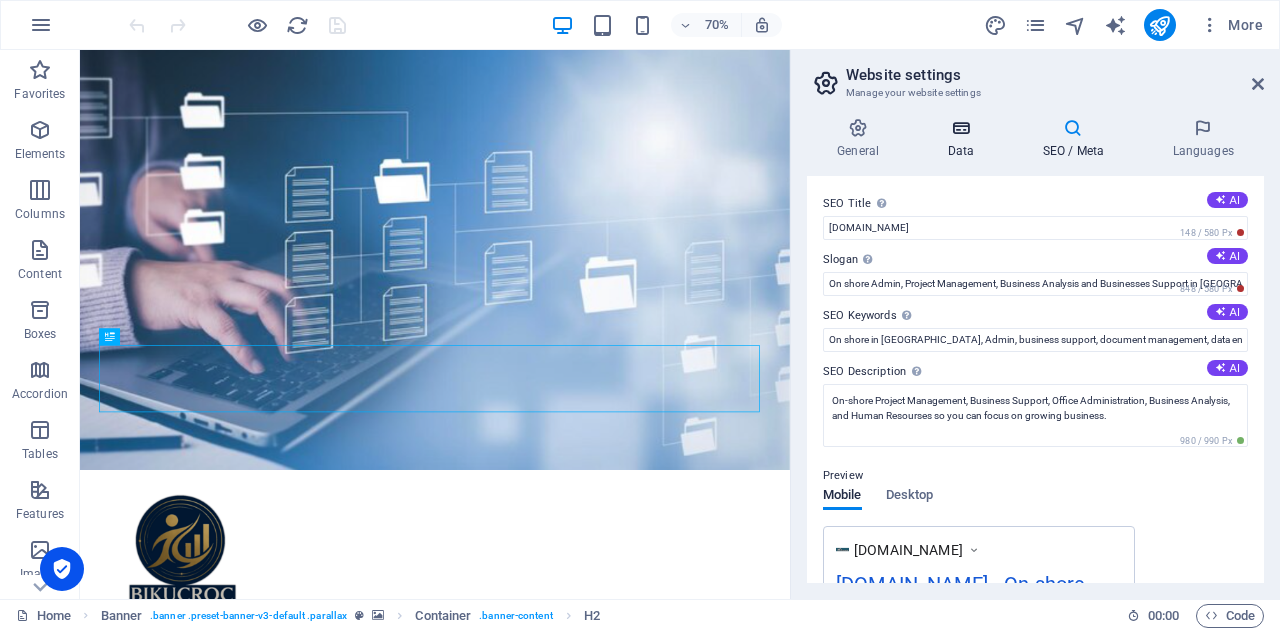 click on "Data" at bounding box center [964, 139] 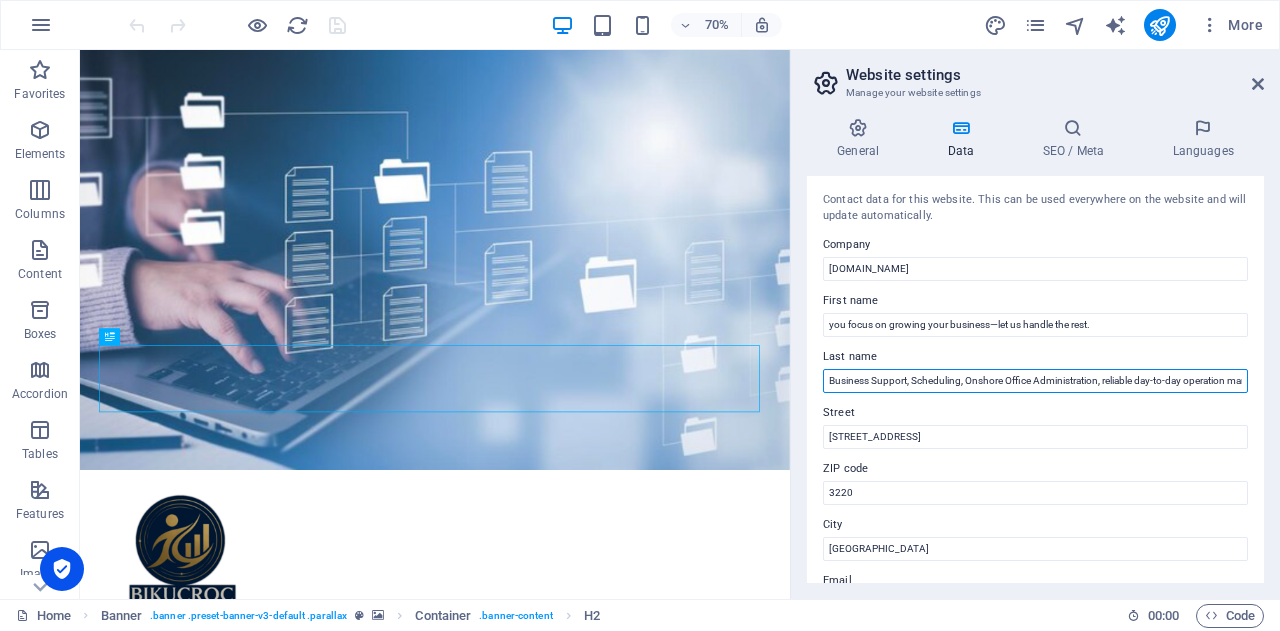 click on "Business Support, Scheduling, Onshore Office Administration, reliable day-to-day operation management, Project Management, Business Analysis, and Human Resources." at bounding box center [1035, 381] 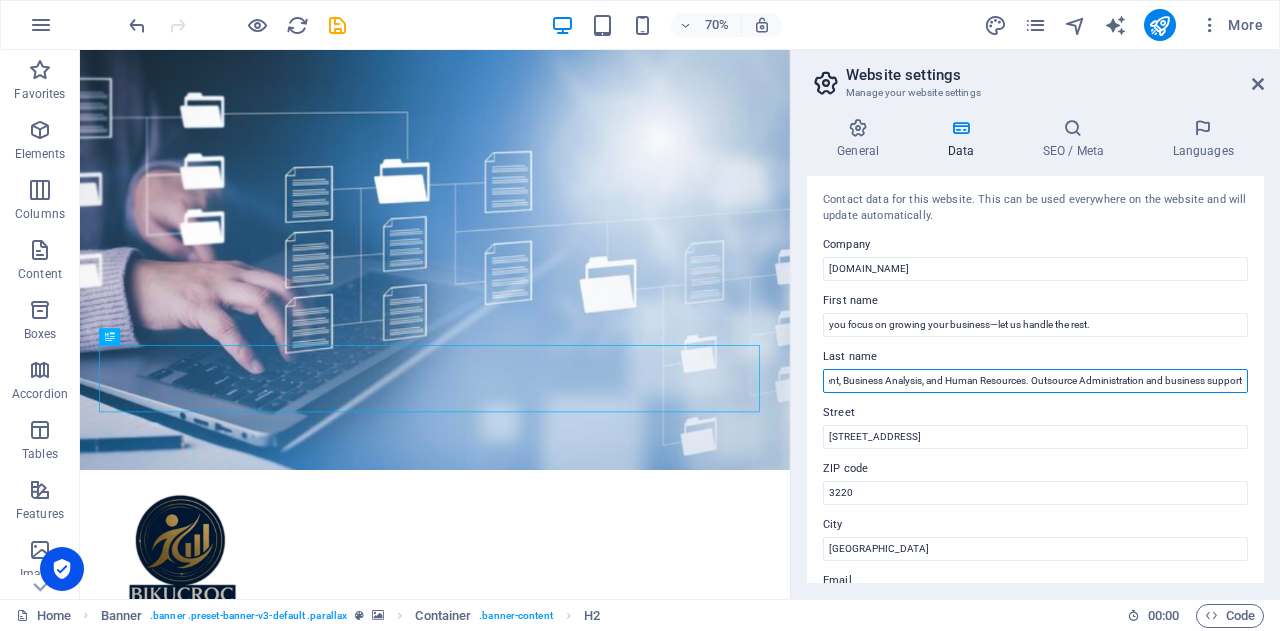 scroll, scrollTop: 0, scrollLeft: 555, axis: horizontal 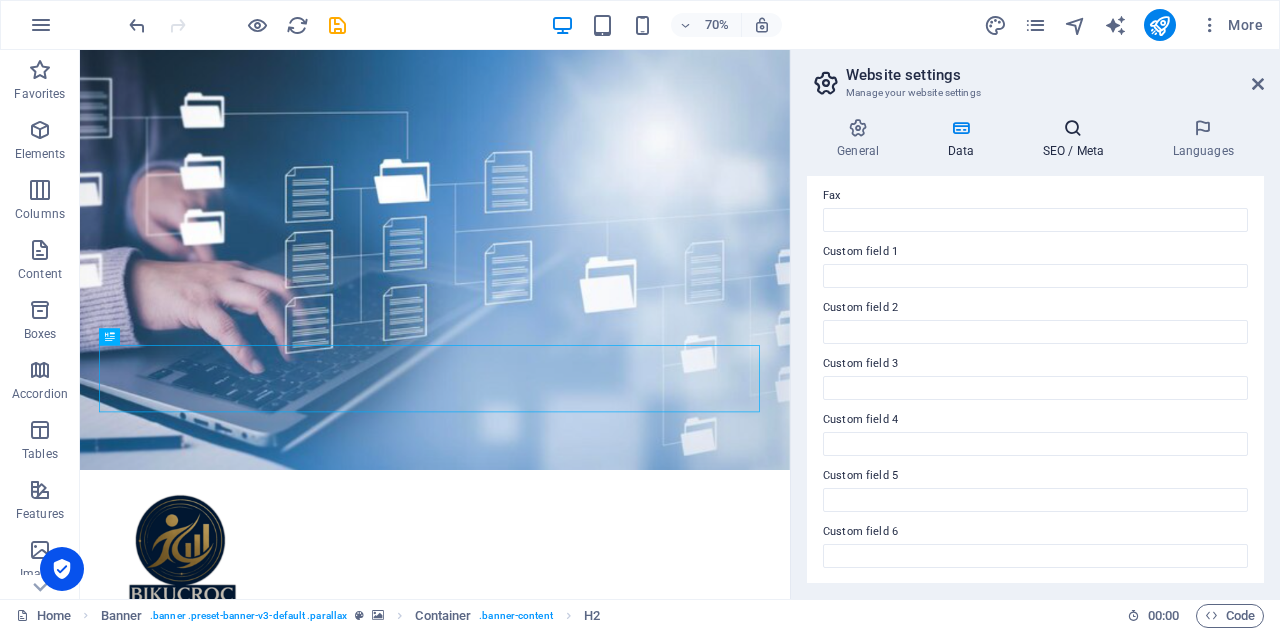 type on "Business Support, Scheduling, Onshore Office Administration, reliable day-to-day operation management, Project Management, Business Analysis, and Human Resources. Outsource Administration and business support" 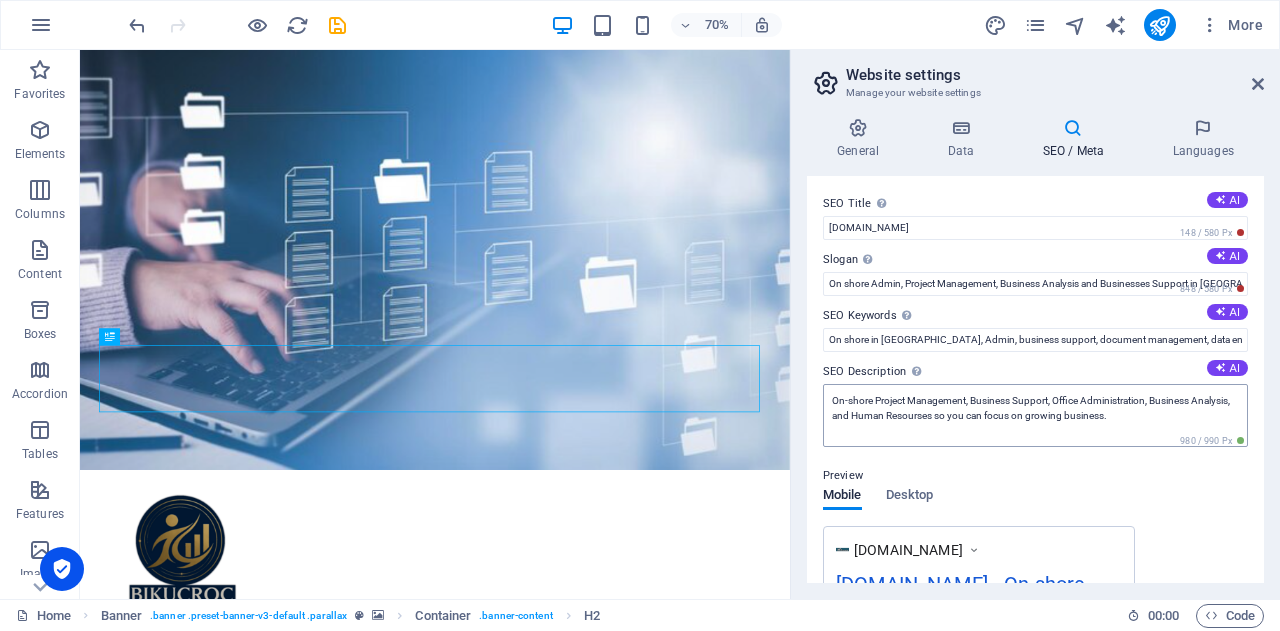 scroll, scrollTop: 0, scrollLeft: 0, axis: both 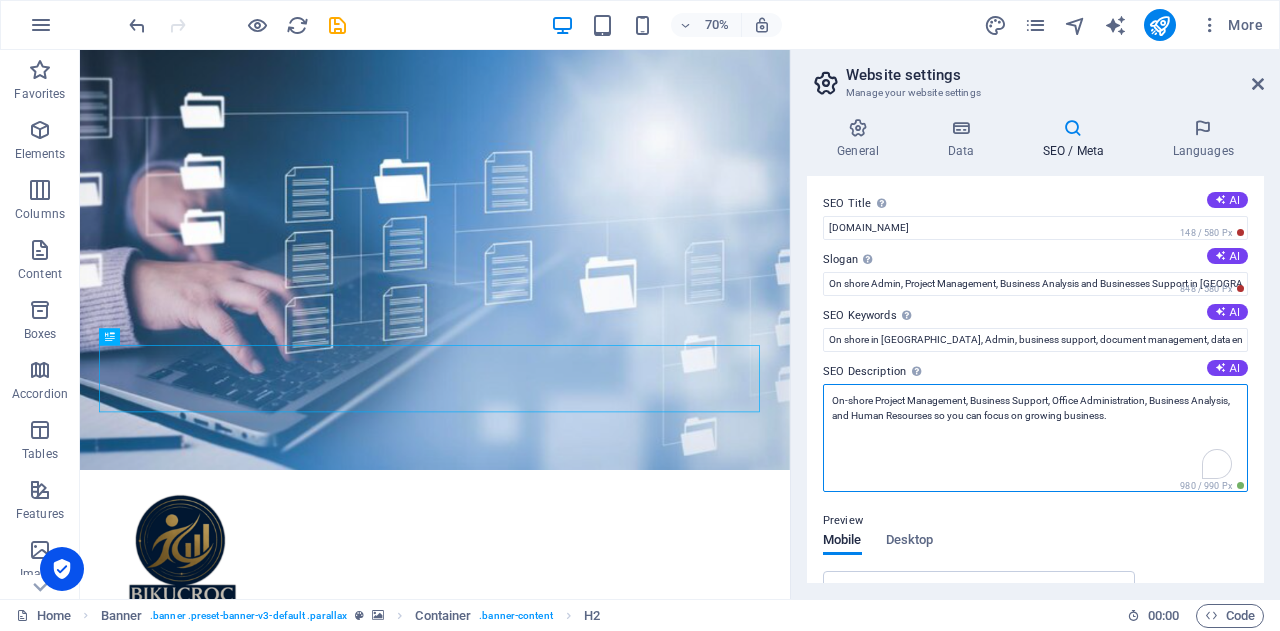 click on "On-shore Project Management, Business Support, Office Administration, Business Analysis, and Human Resourses so you can focus on growing business." at bounding box center (1035, 438) 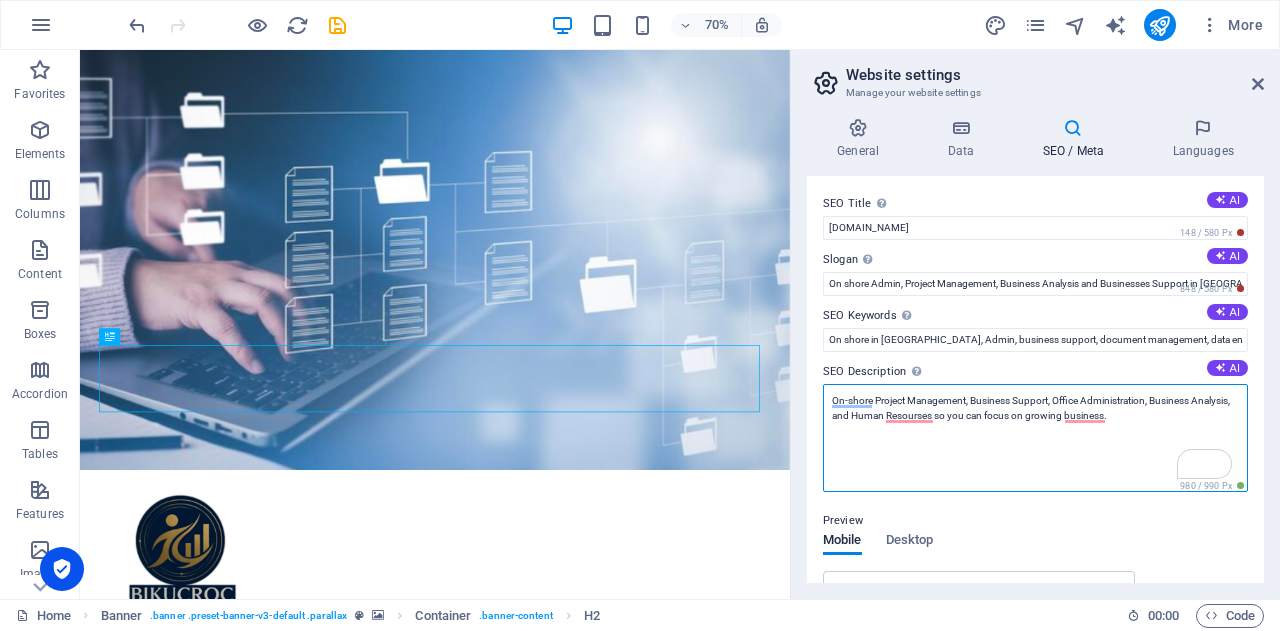 click on "On-shore Project Management, Business Support, Office Administration, Business Analysis, and Human Resourses so you can focus on growing business." at bounding box center [1035, 438] 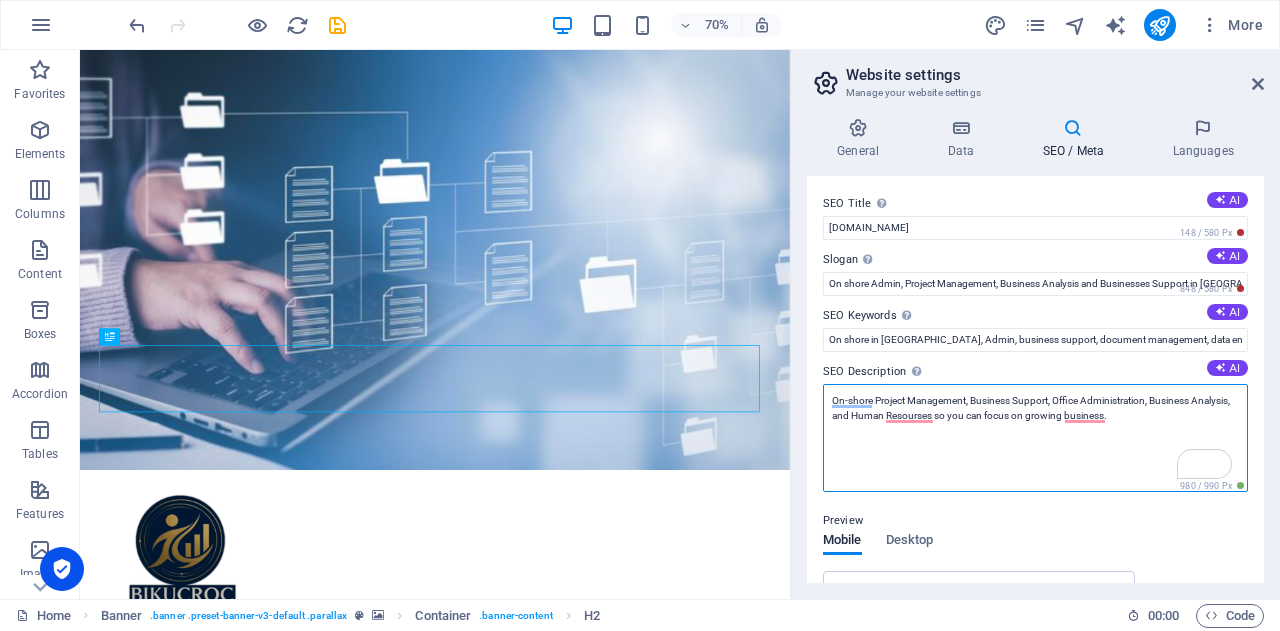 paste on "Outsource Administration and business support" 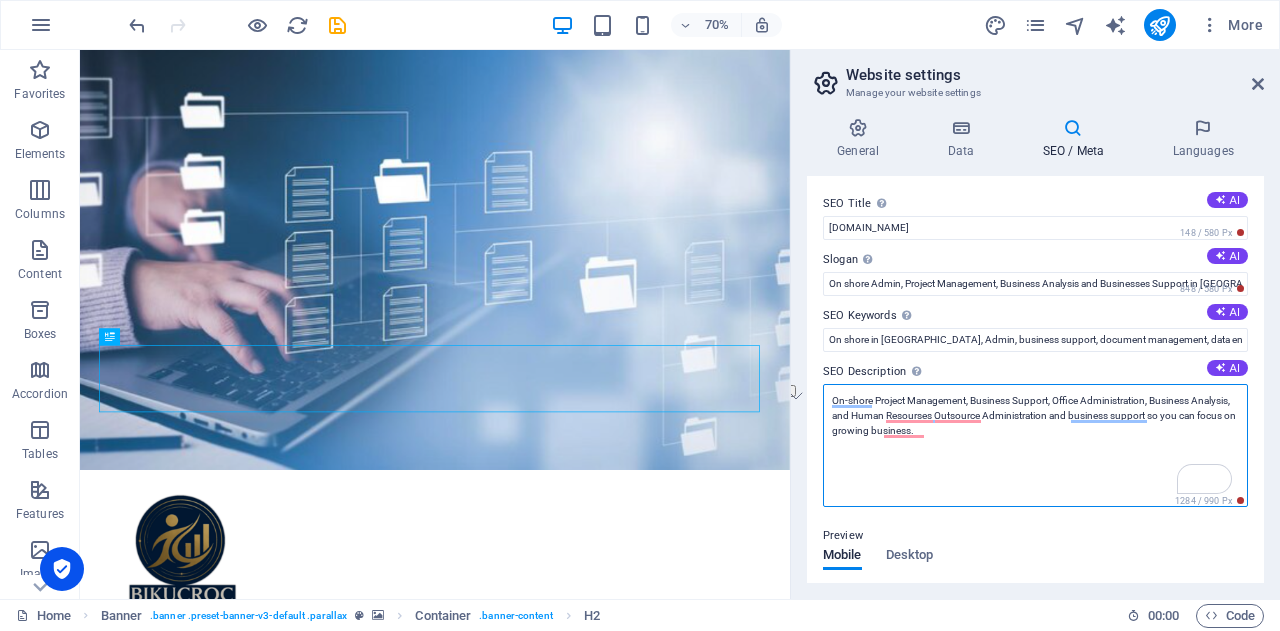 drag, startPoint x: 972, startPoint y: 397, endPoint x: 1048, endPoint y: 399, distance: 76.02631 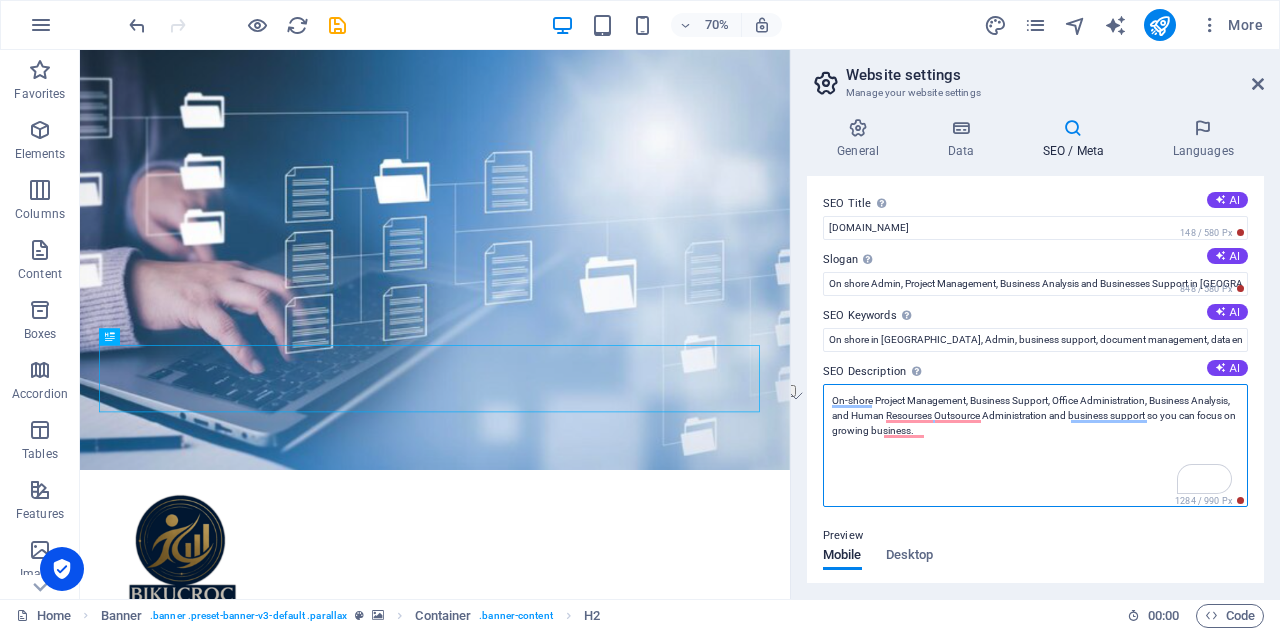 click on "On-shore Project Management, Business Support, Office Administration, Business Analysis, and Human Resourses Outsource Administration and business support so you can focus on growing business." at bounding box center (1035, 445) 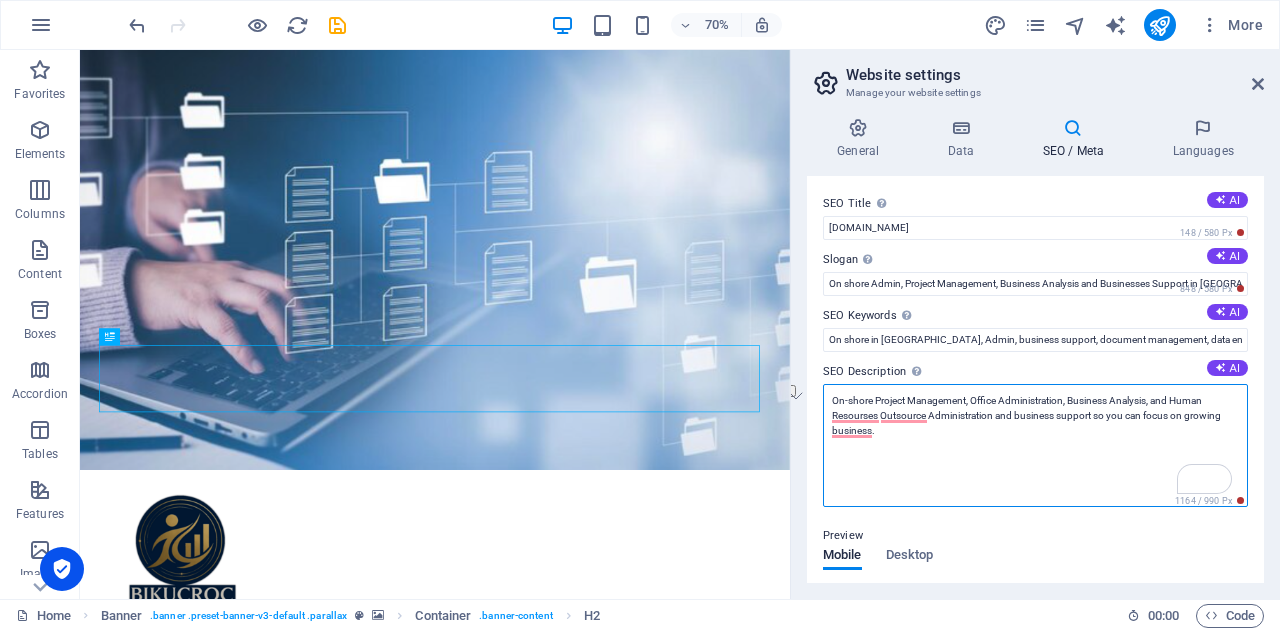 drag, startPoint x: 970, startPoint y: 393, endPoint x: 1066, endPoint y: 394, distance: 96.00521 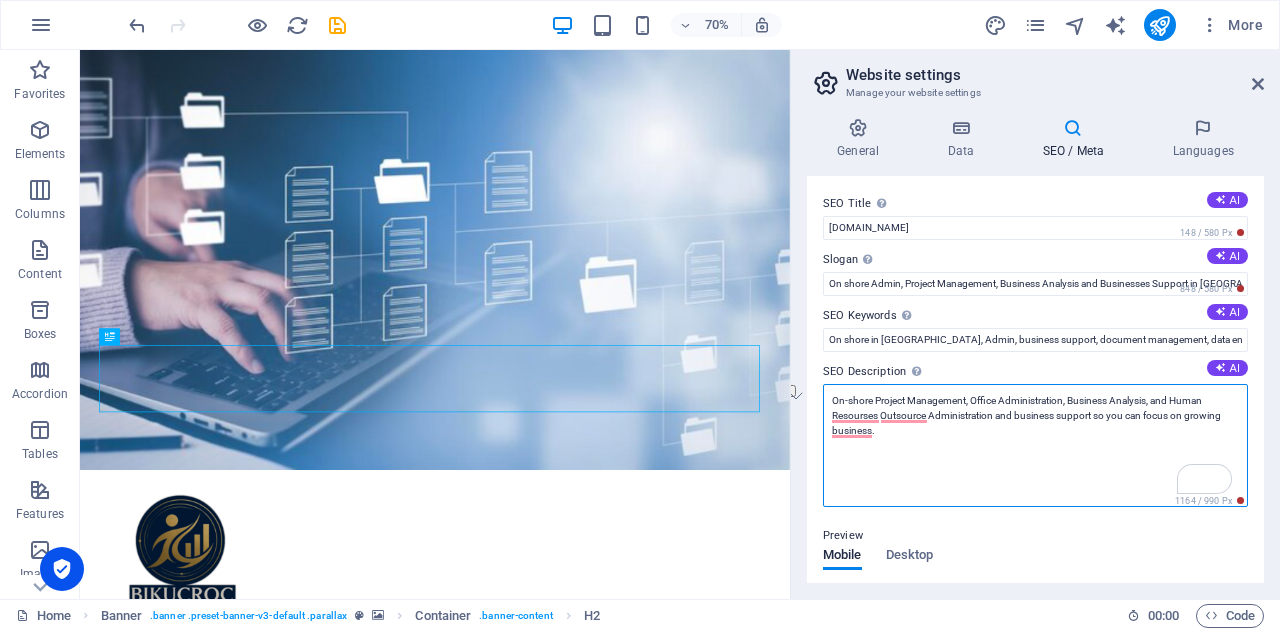 click on "On-shore Project Management, Office Administration, Business Analysis, and Human Resourses Outsource Administration and business support so you can focus on growing business." at bounding box center [1035, 445] 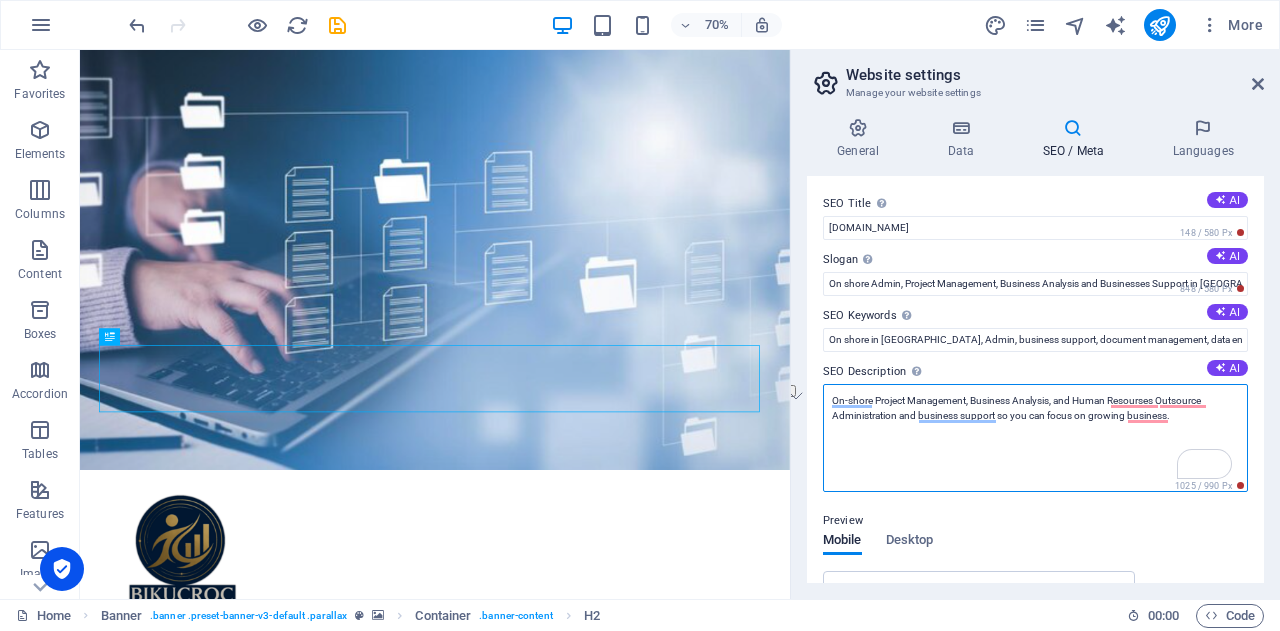 drag, startPoint x: 874, startPoint y: 396, endPoint x: 1108, endPoint y: 394, distance: 234.00854 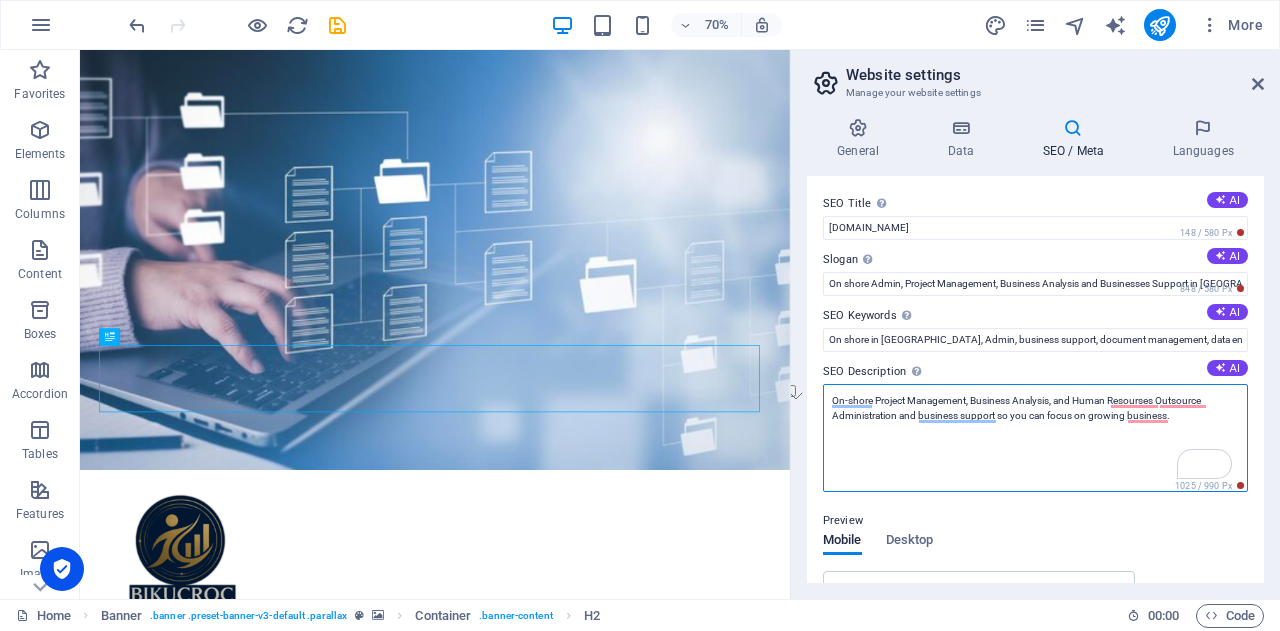 click on "On-shore Project Management, Business Analysis, and Human Resourses Outsource Administration and business support so you can focus on growing business." at bounding box center [1035, 438] 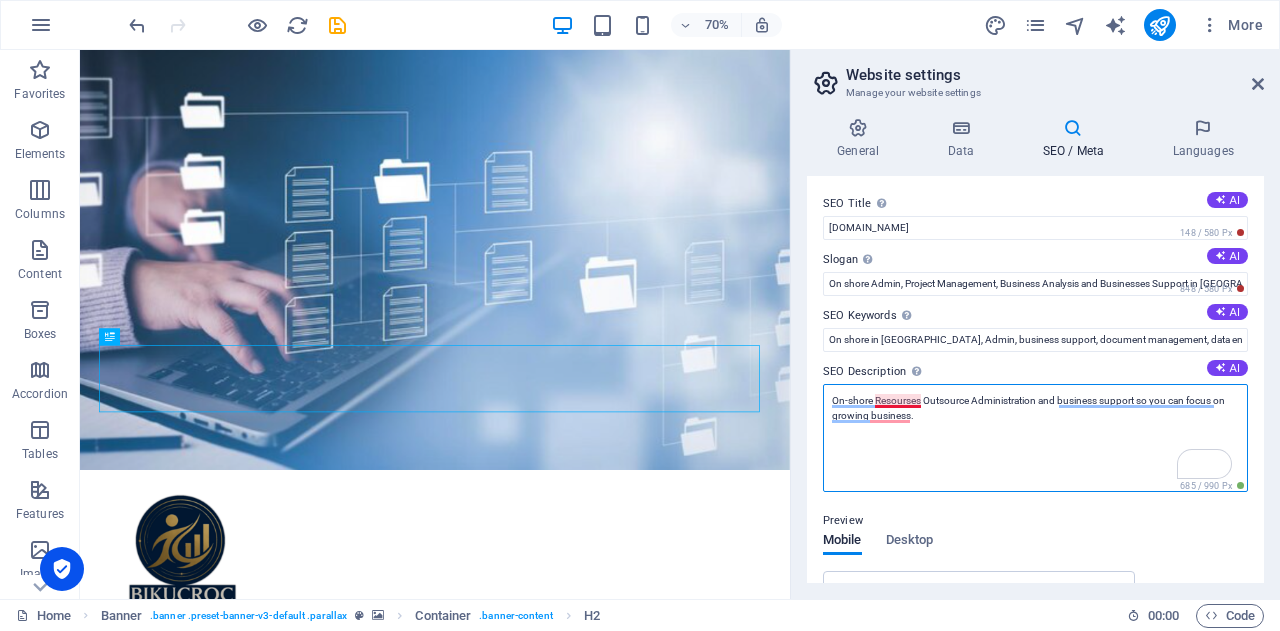 click on "On-shore Resourses Outsource Administration and business support so you can focus on growing business." at bounding box center (1035, 438) 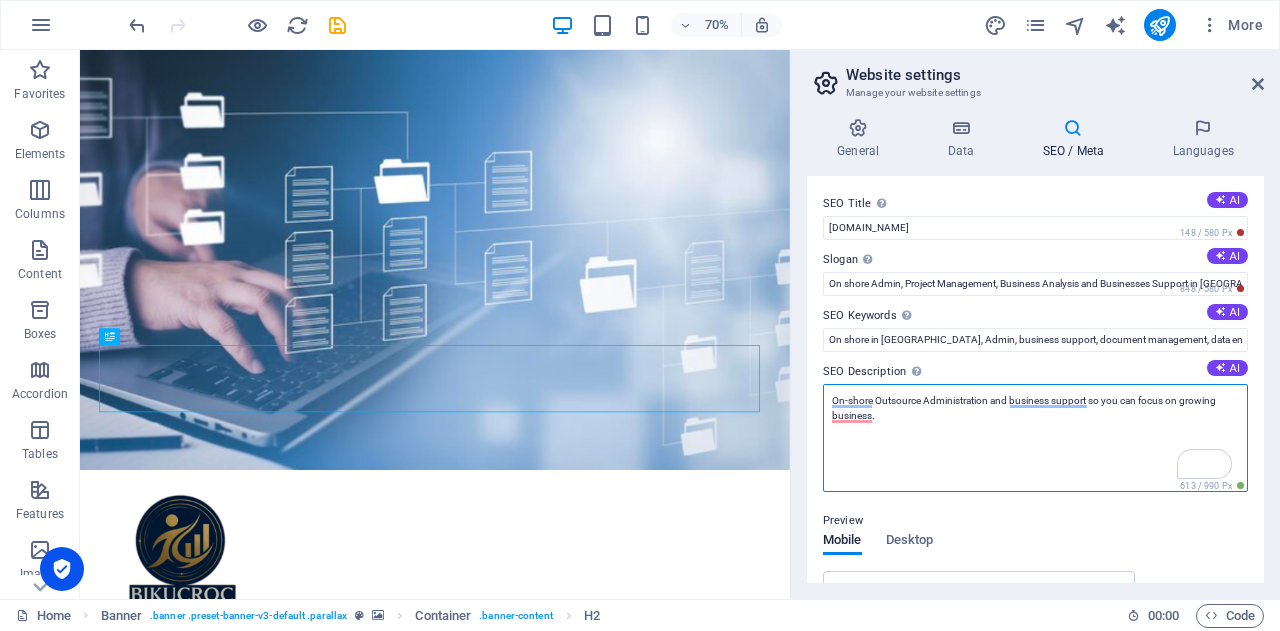 click on "On-shore Outsource Administration and business support so you can focus on growing business." at bounding box center (1035, 438) 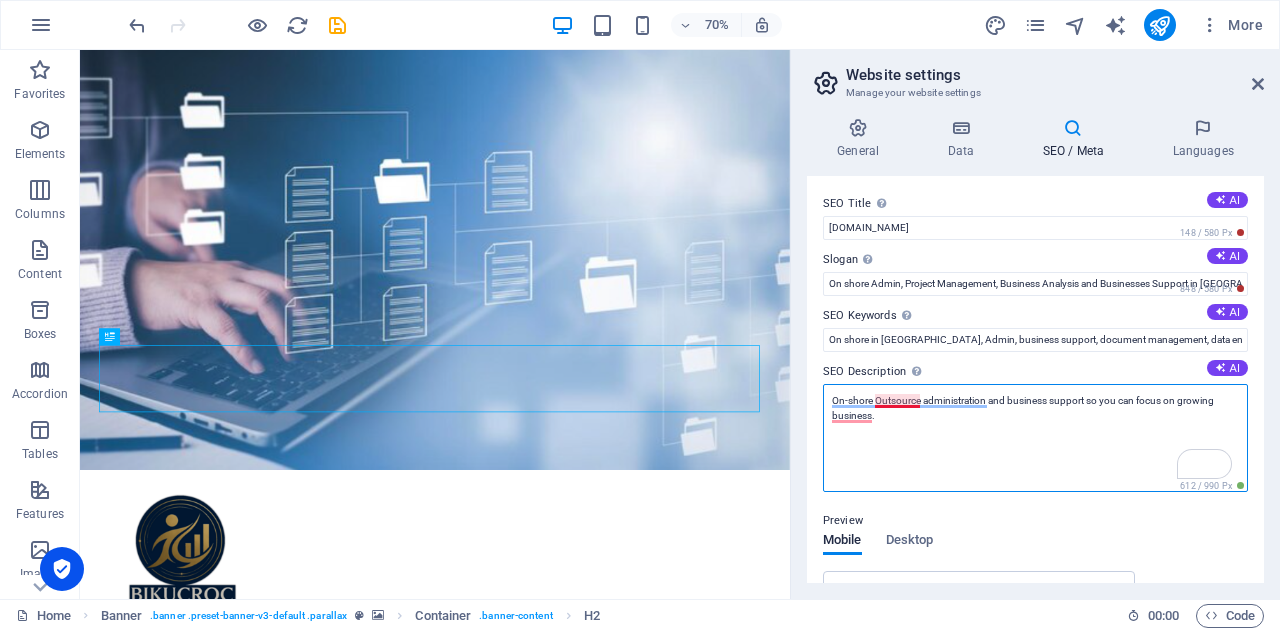 click on "On-shore Outsource administration and business support so you can focus on growing business." at bounding box center [1035, 438] 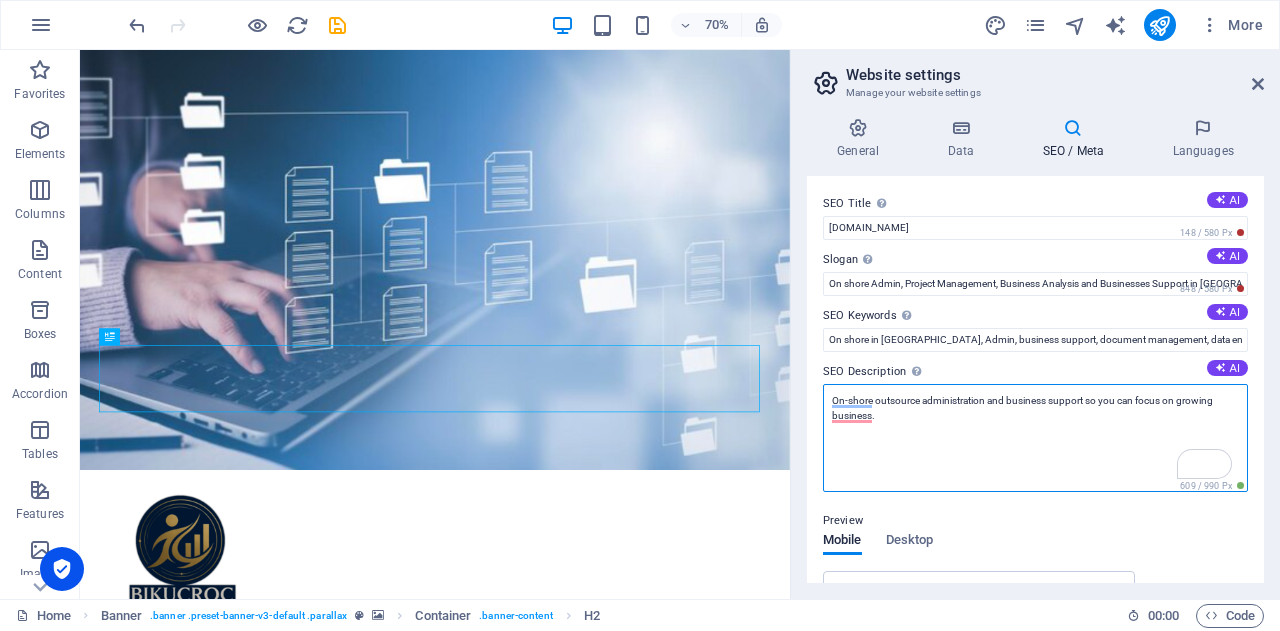 click on "On-shore outsource administration and business support so you can focus on growing business." at bounding box center [1035, 438] 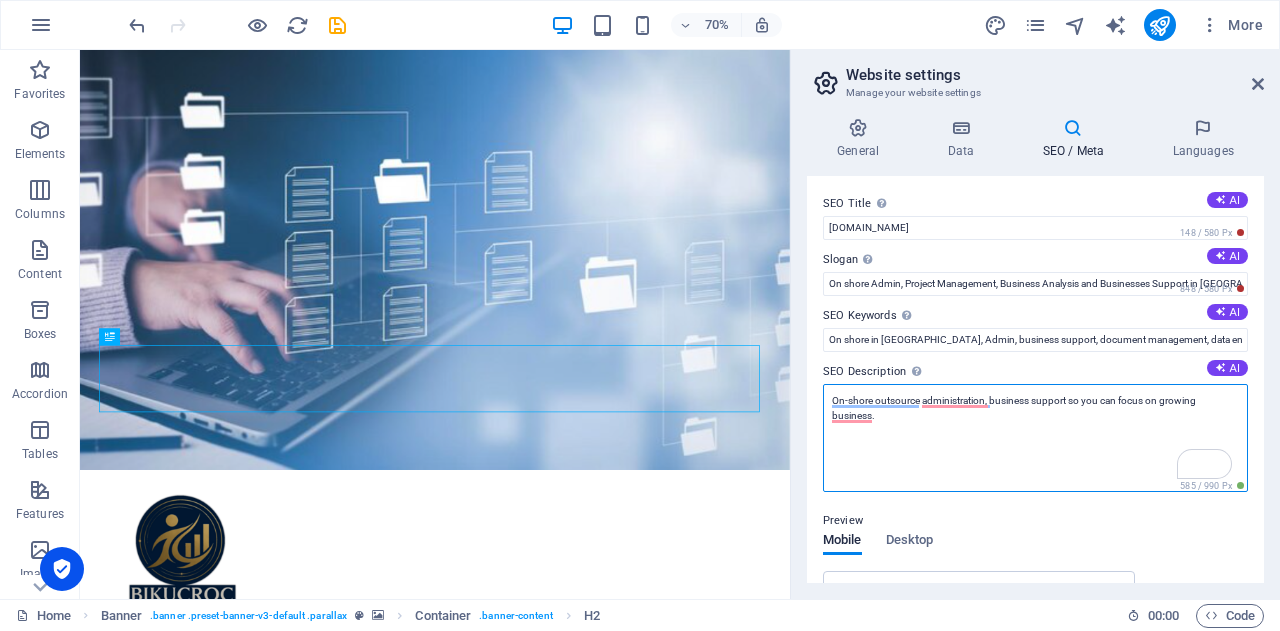click on "On-shore outsource administration, business support so you can focus on growing business." at bounding box center (1035, 438) 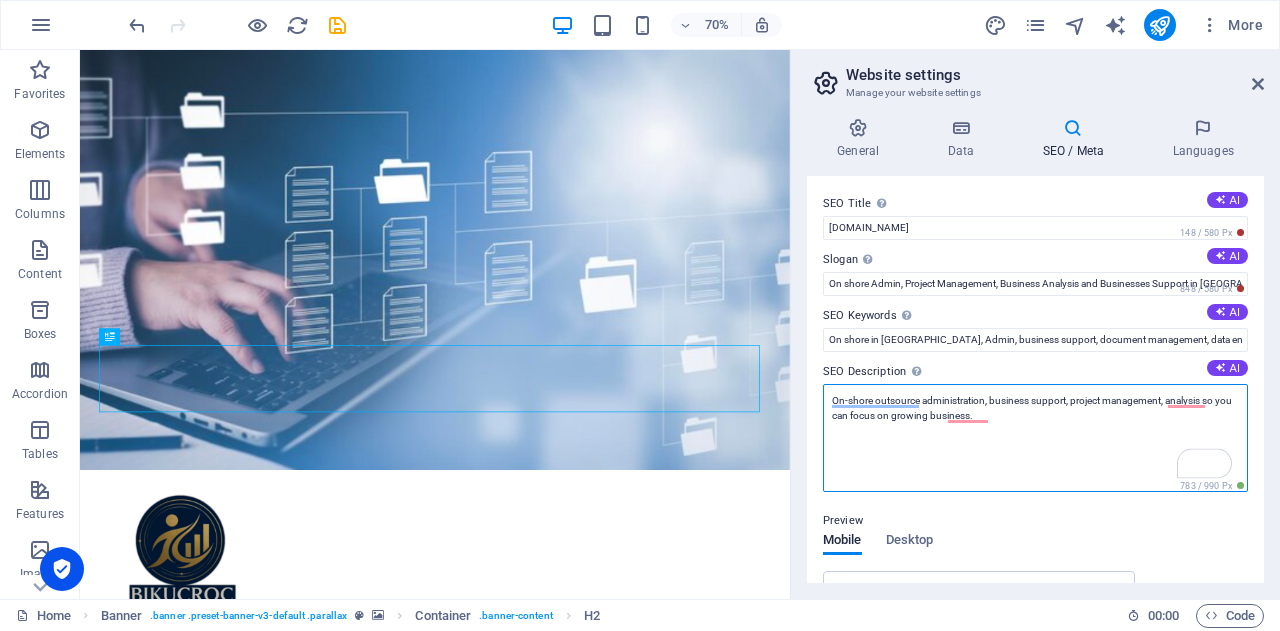 click on "On-shore outsource administration, business support, project management, analysis so you can focus on growing business." at bounding box center (1035, 438) 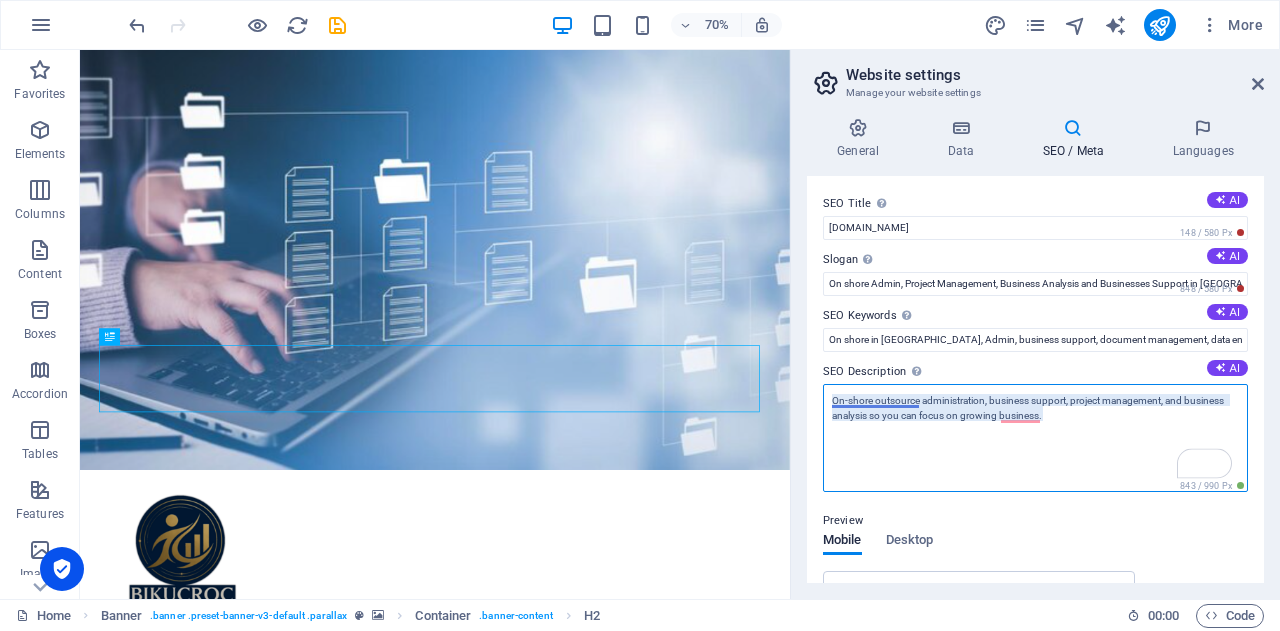 click on "On-shore outsource administration, business support, project management, and business analysis so you can focus on growing business." at bounding box center (1035, 438) 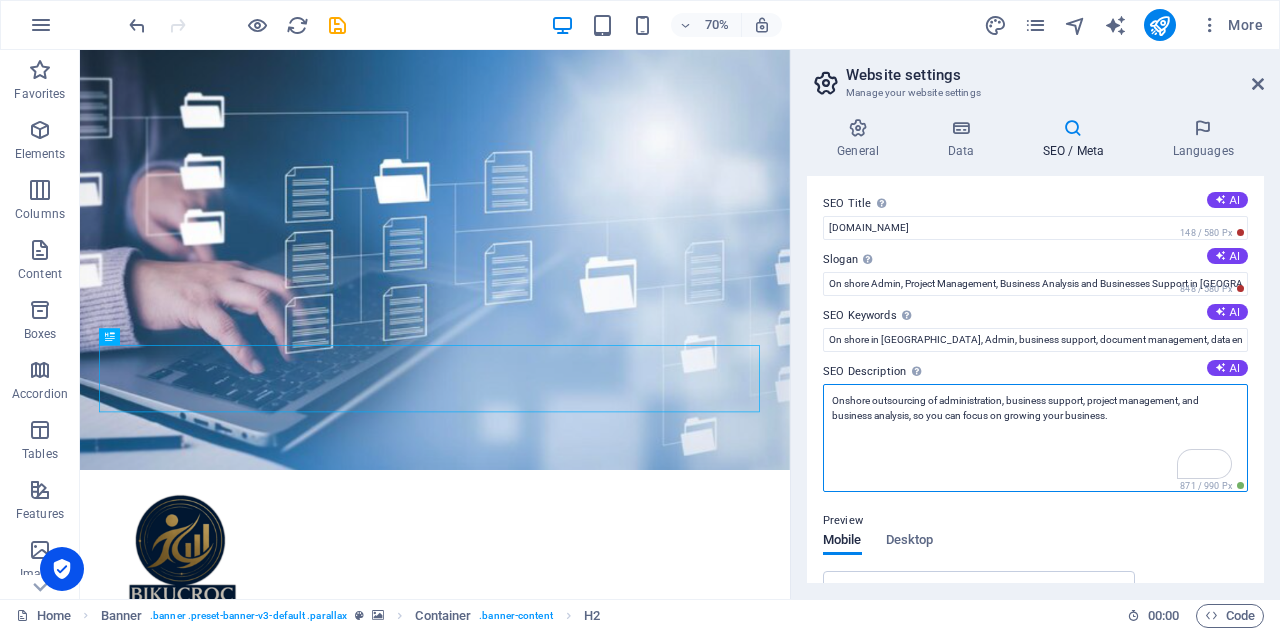 click on "Onshore outsourcing of administration, business support, project management, and business analysis, so you can focus on growing your business." at bounding box center [1035, 438] 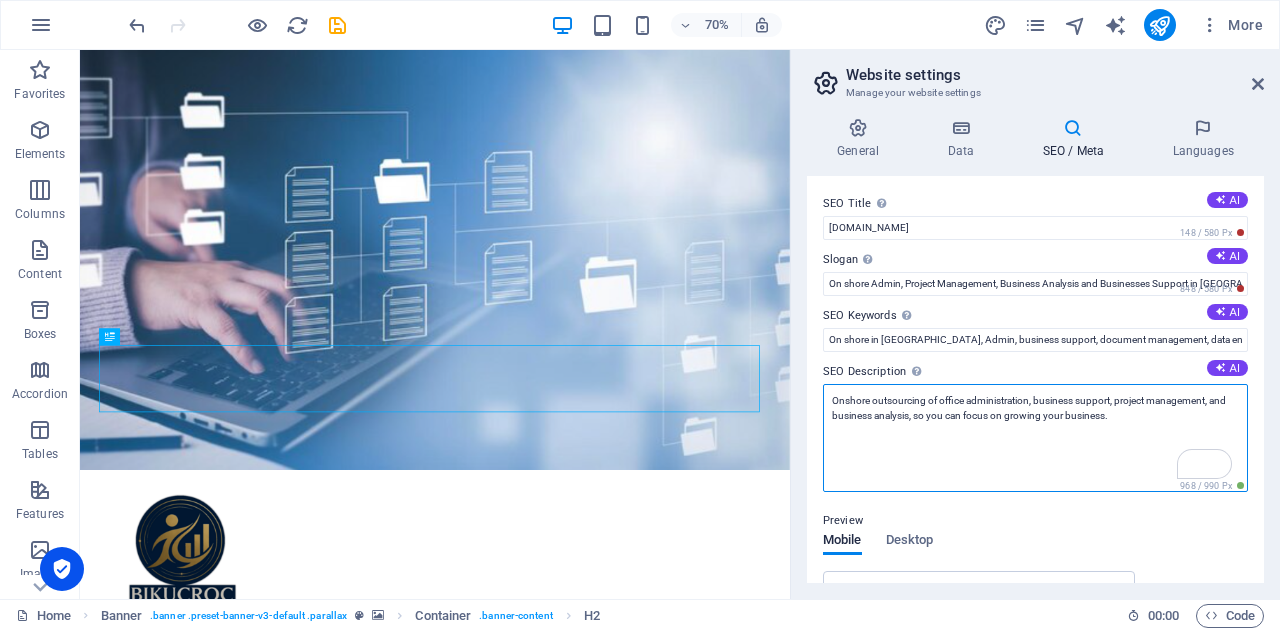 scroll, scrollTop: 70, scrollLeft: 0, axis: vertical 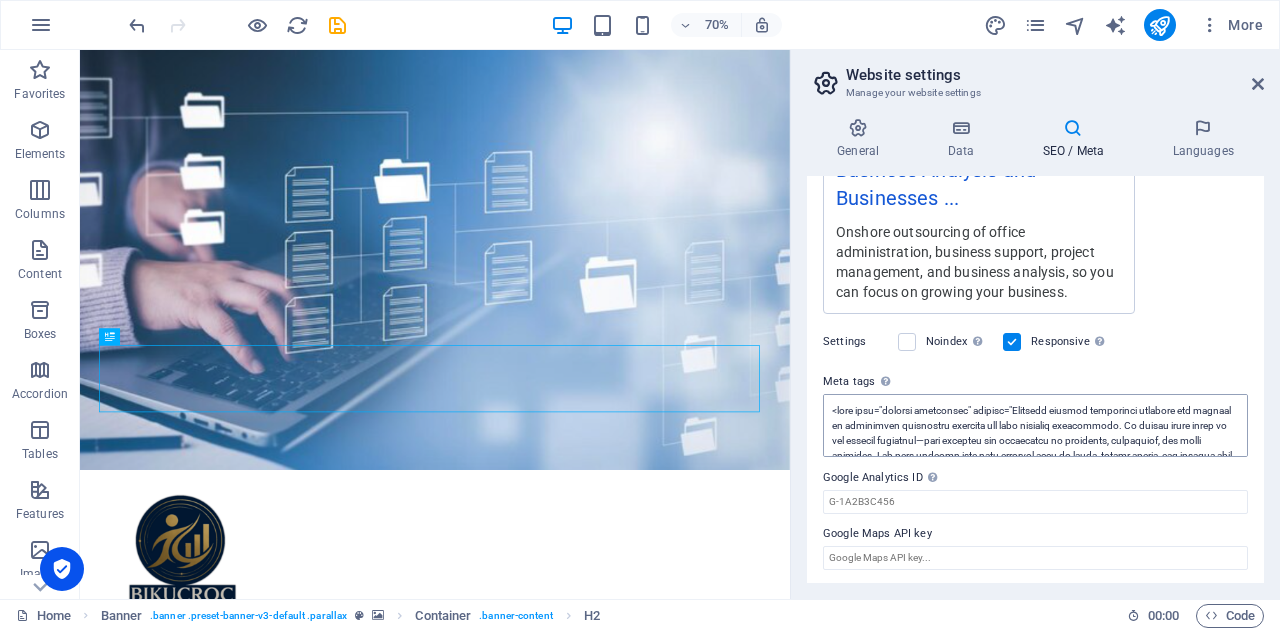 type on "Onshore outsourcing of office administration, business support, project management, and business analysis, so you can focus on growing your business." 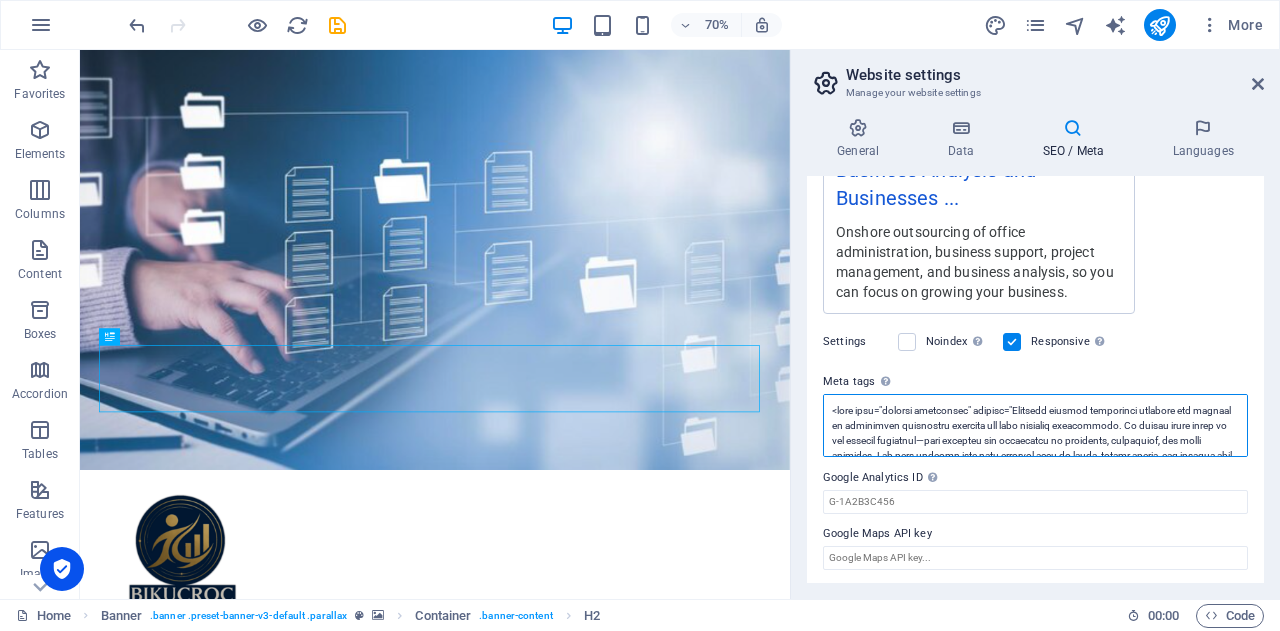 click on "Meta tags Enter HTML code here that will be placed inside the  tags of your website. Please note that your website may not function if you include code with errors." at bounding box center [1035, 425] 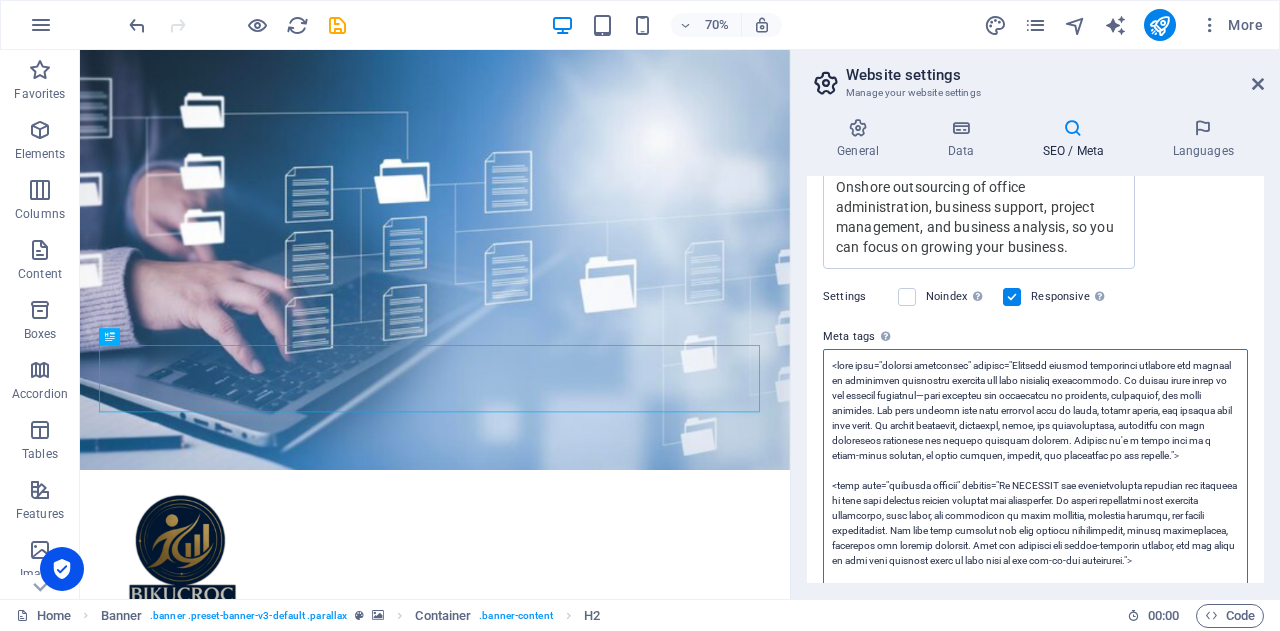 scroll, scrollTop: 470, scrollLeft: 0, axis: vertical 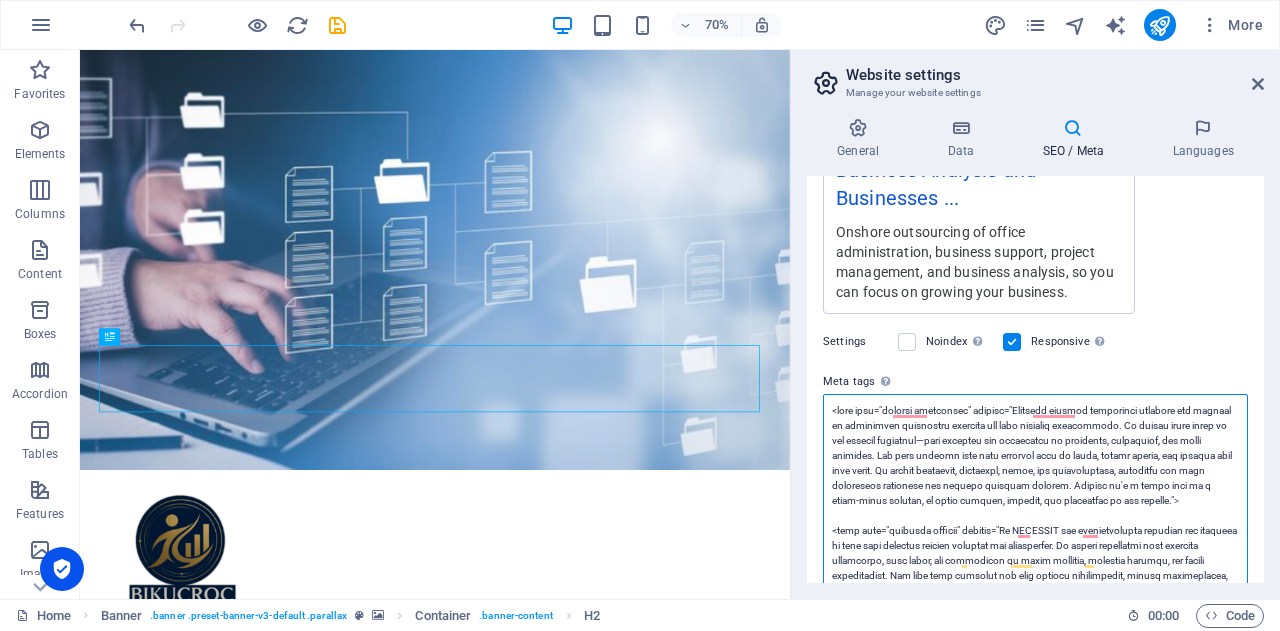 click on "Meta tags Enter HTML code here that will be placed inside the  tags of your website. Please note that your website may not function if you include code with errors." at bounding box center (1035, 635) 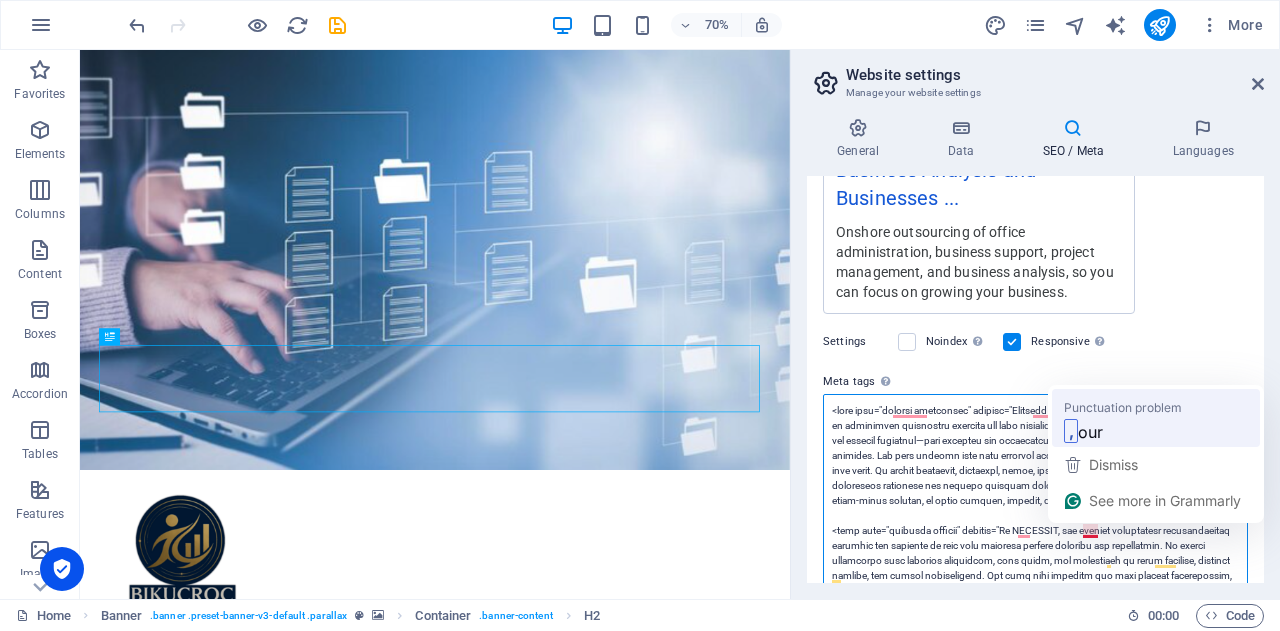 scroll, scrollTop: 0, scrollLeft: 0, axis: both 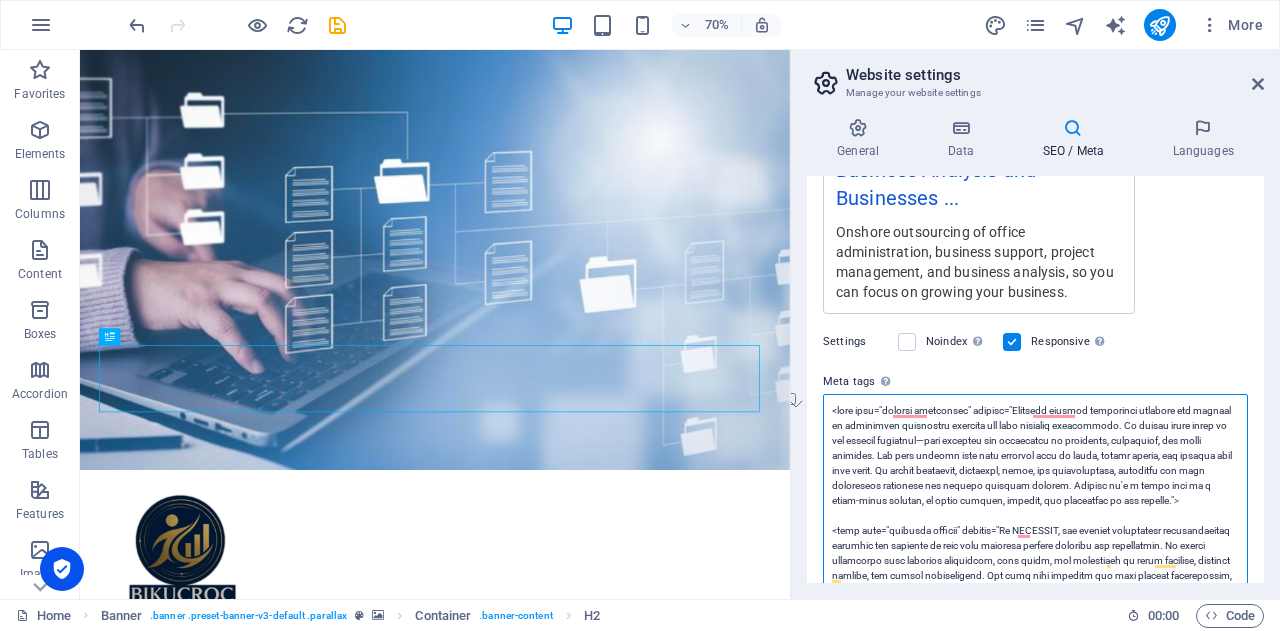 drag, startPoint x: 1084, startPoint y: 523, endPoint x: 1199, endPoint y: 528, distance: 115.10864 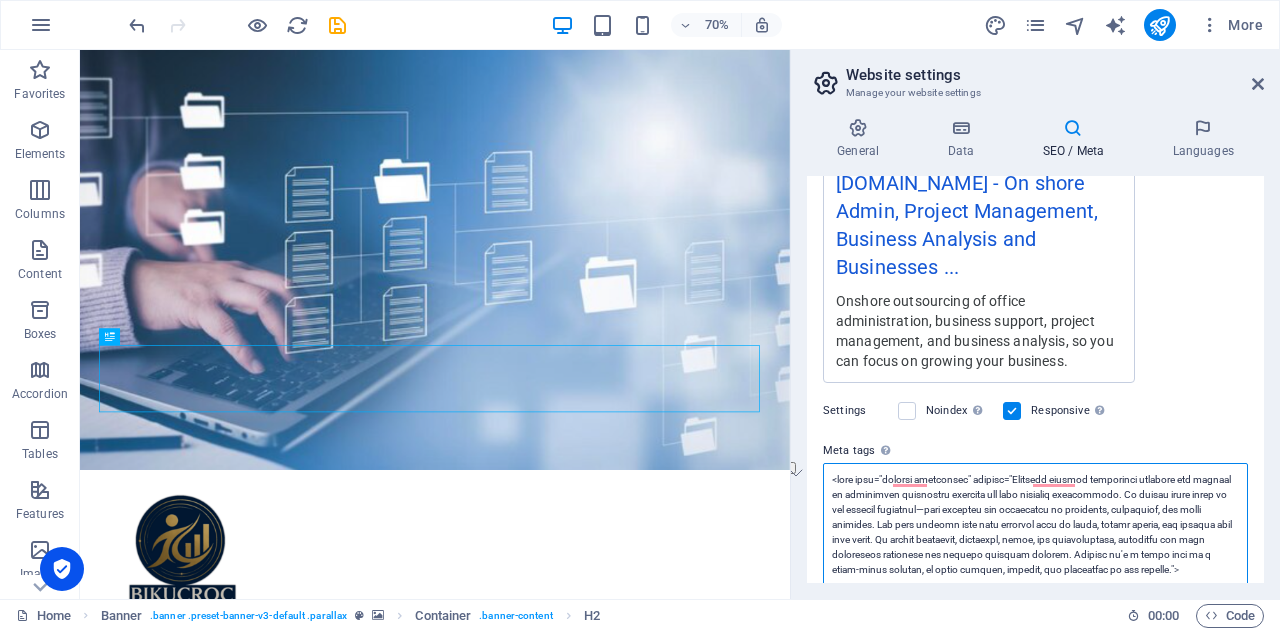 scroll, scrollTop: 370, scrollLeft: 0, axis: vertical 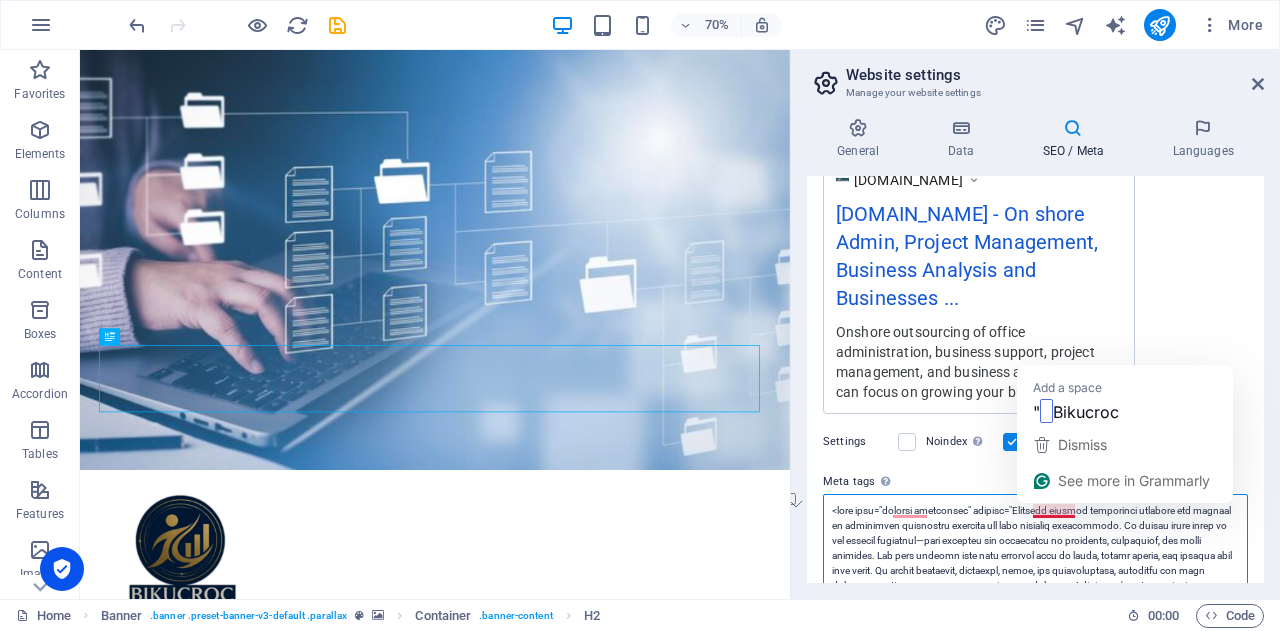 click on "Meta tags Enter HTML code here that will be placed inside the  tags of your website. Please note that your website may not function if you include code with errors." at bounding box center (1035, 735) 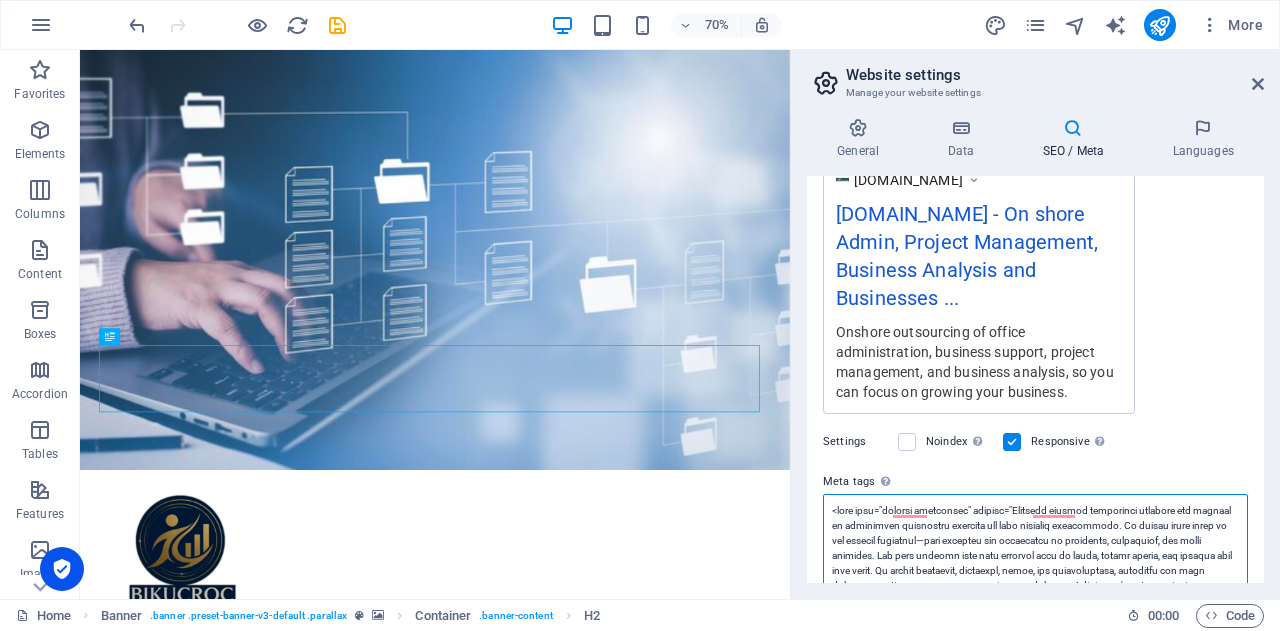 paste on "our onshore outsourcing" 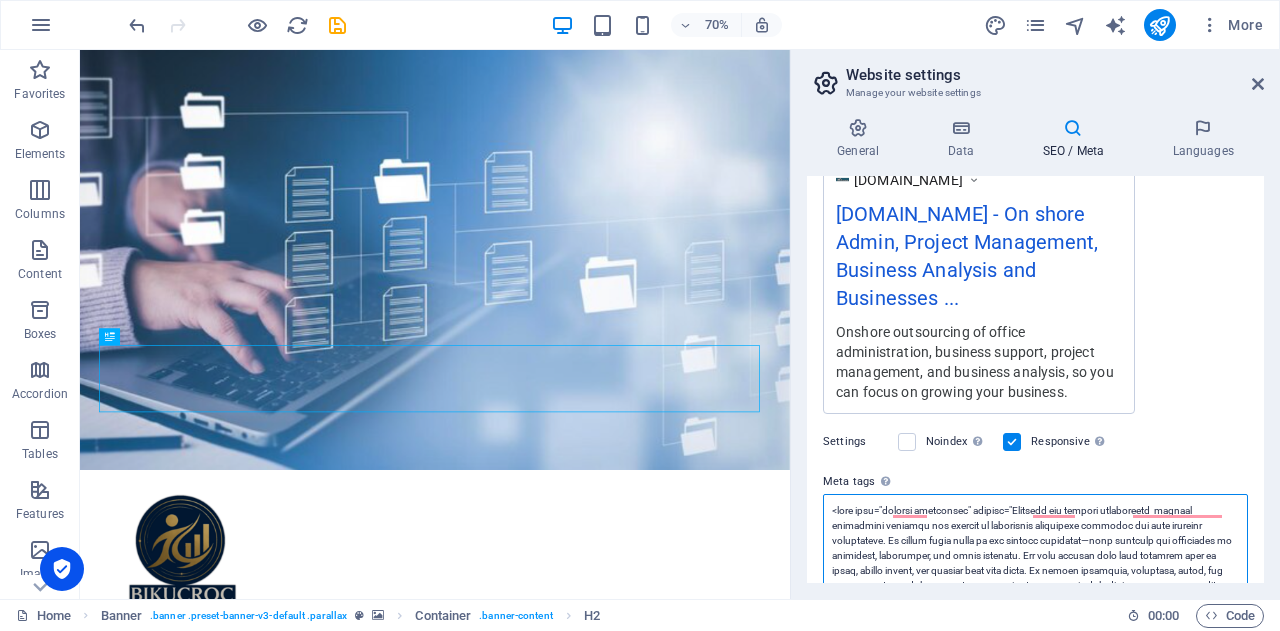 click on "Meta tags Enter HTML code here that will be placed inside the  tags of your website. Please note that your website may not function if you include code with errors." at bounding box center (1035, 743) 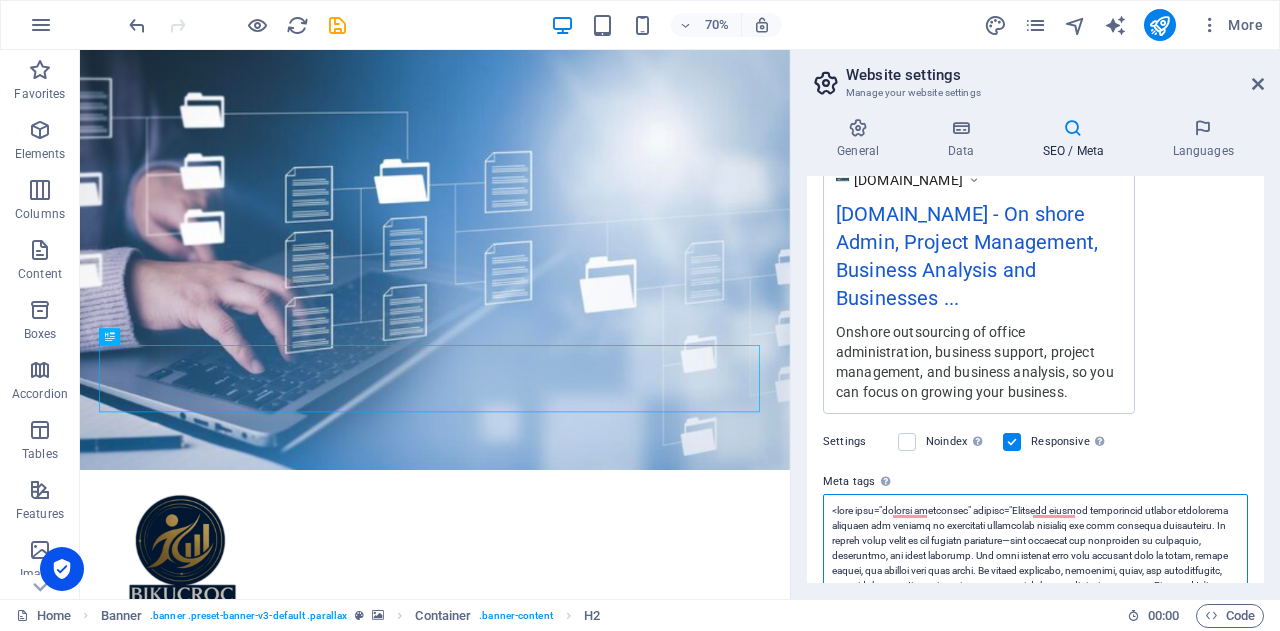 scroll, scrollTop: 438, scrollLeft: 0, axis: vertical 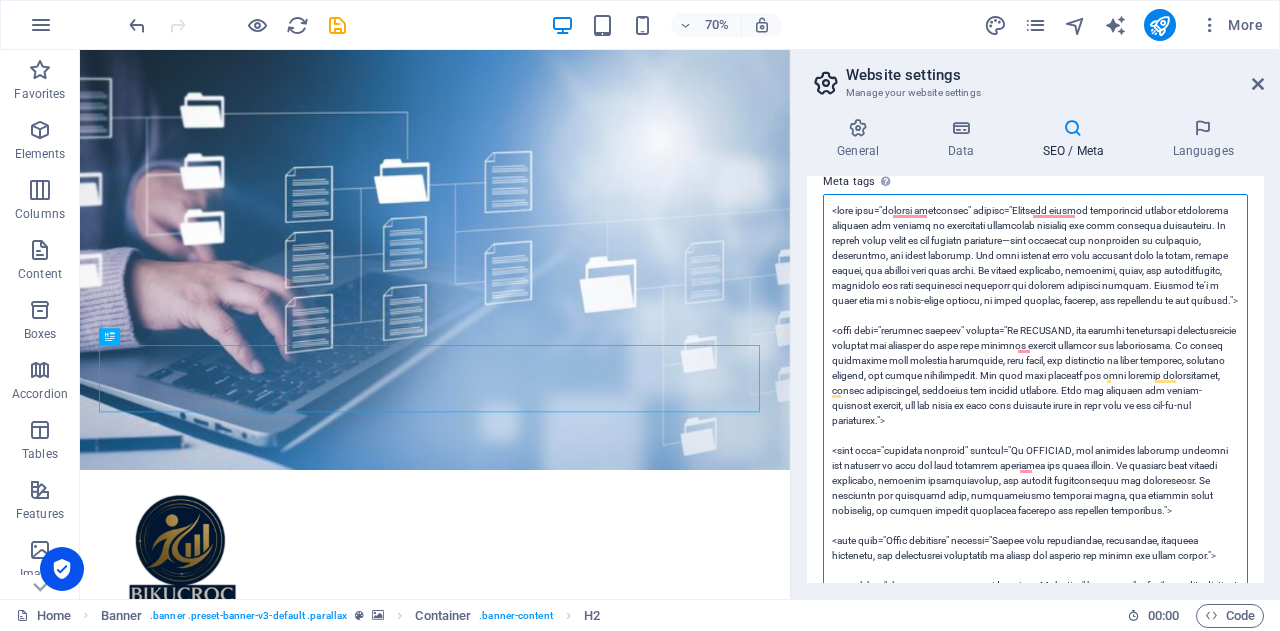 click on "Meta tags Enter HTML code here that will be placed inside the  tags of your website. Please note that your website may not function if you include code with errors." at bounding box center (1035, 443) 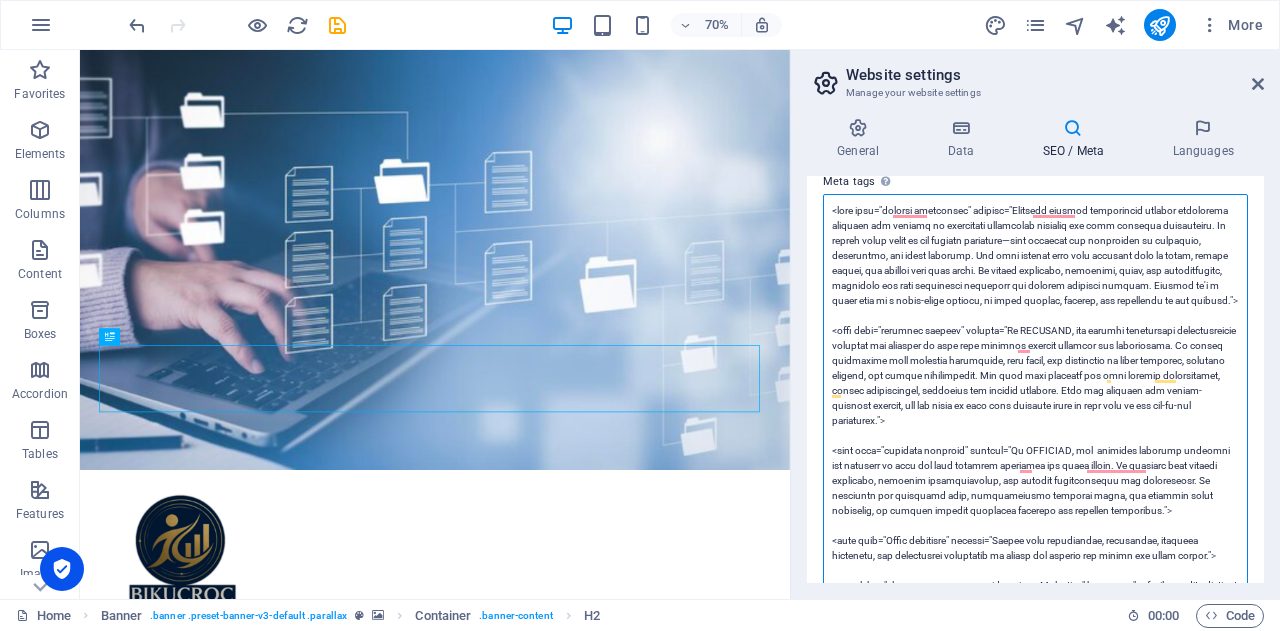 paste on "our onshore outsourcing" 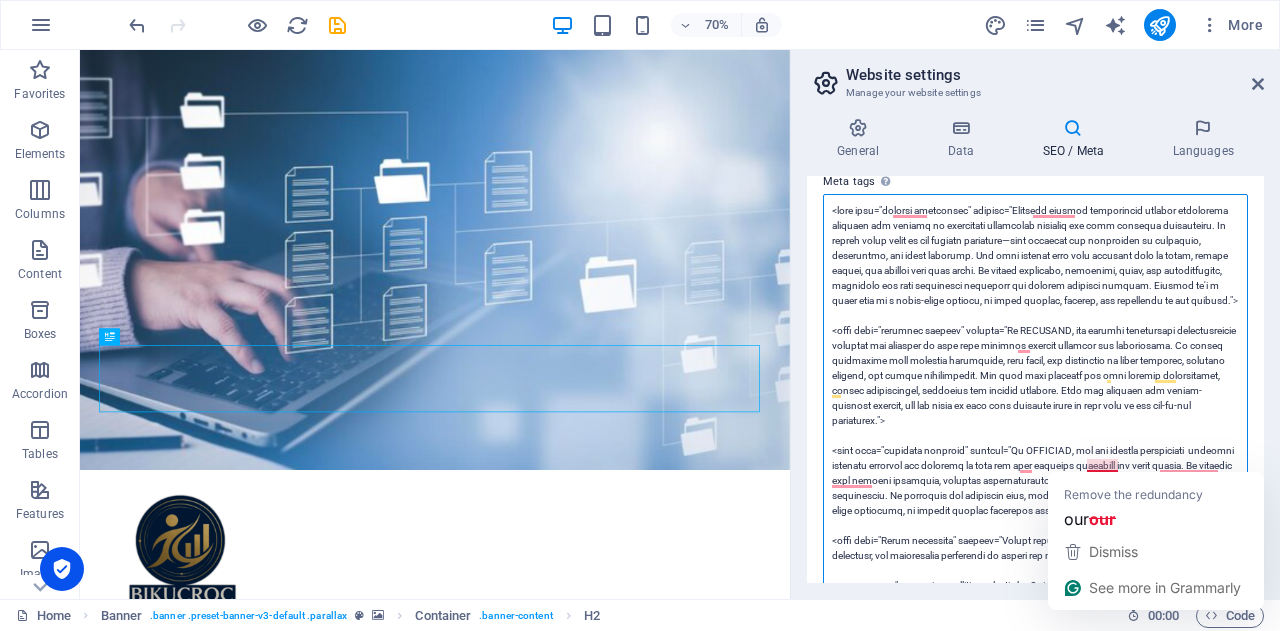 click on "Meta tags Enter HTML code here that will be placed inside the  tags of your website. Please note that your website may not function if you include code with errors." at bounding box center [1035, 443] 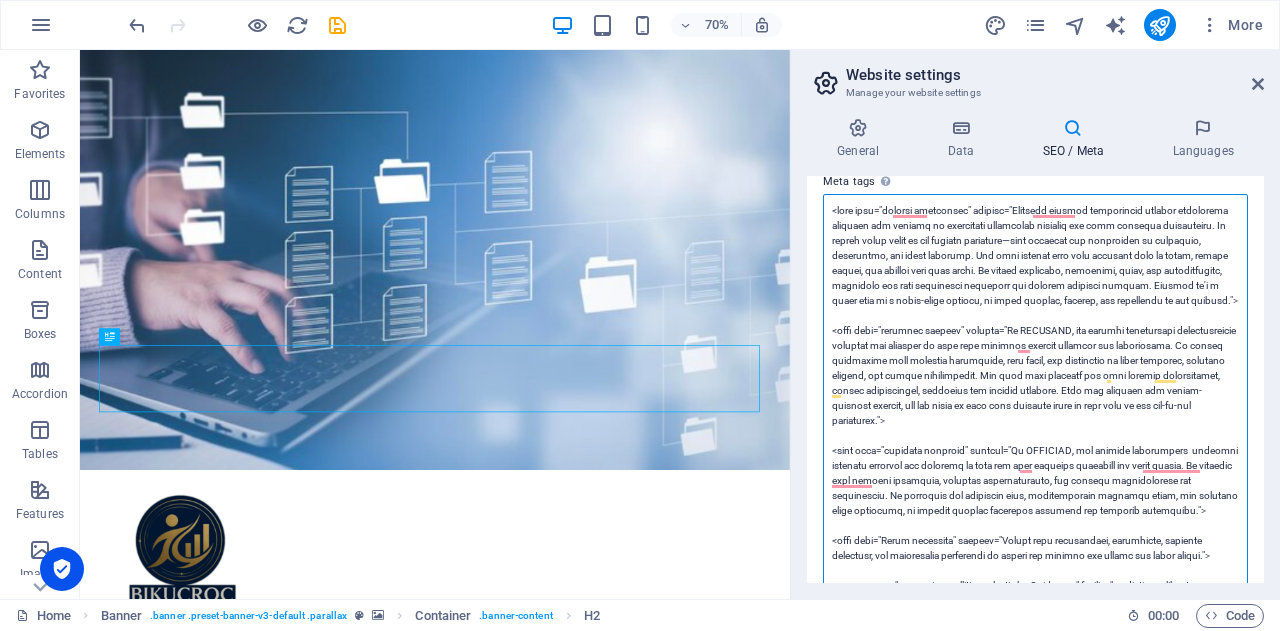 scroll, scrollTop: 0, scrollLeft: 0, axis: both 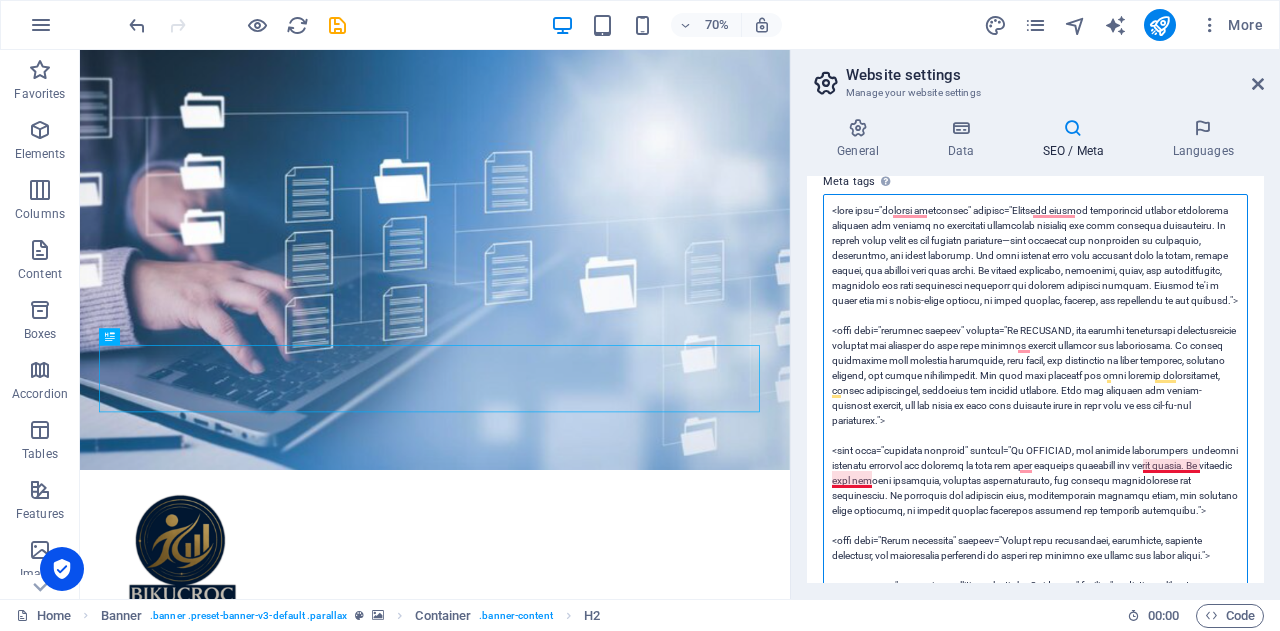 click on "Meta tags Enter HTML code here that will be placed inside the  tags of your website. Please note that your website may not function if you include code with errors." at bounding box center (1035, 443) 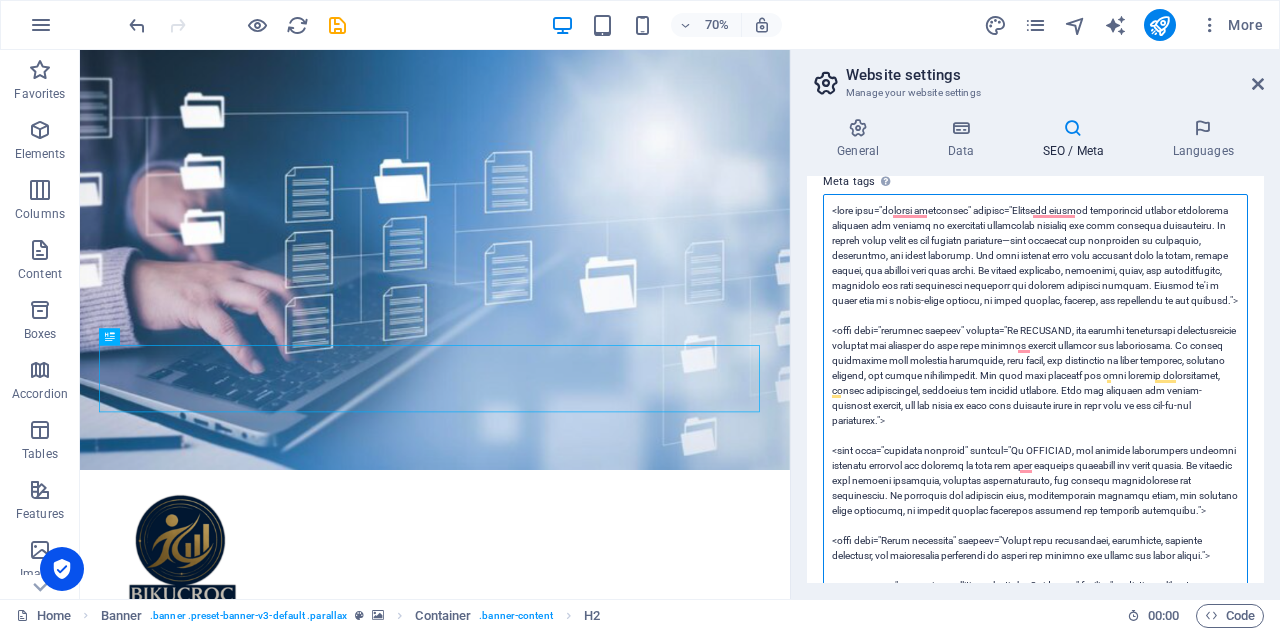 scroll, scrollTop: 0, scrollLeft: 0, axis: both 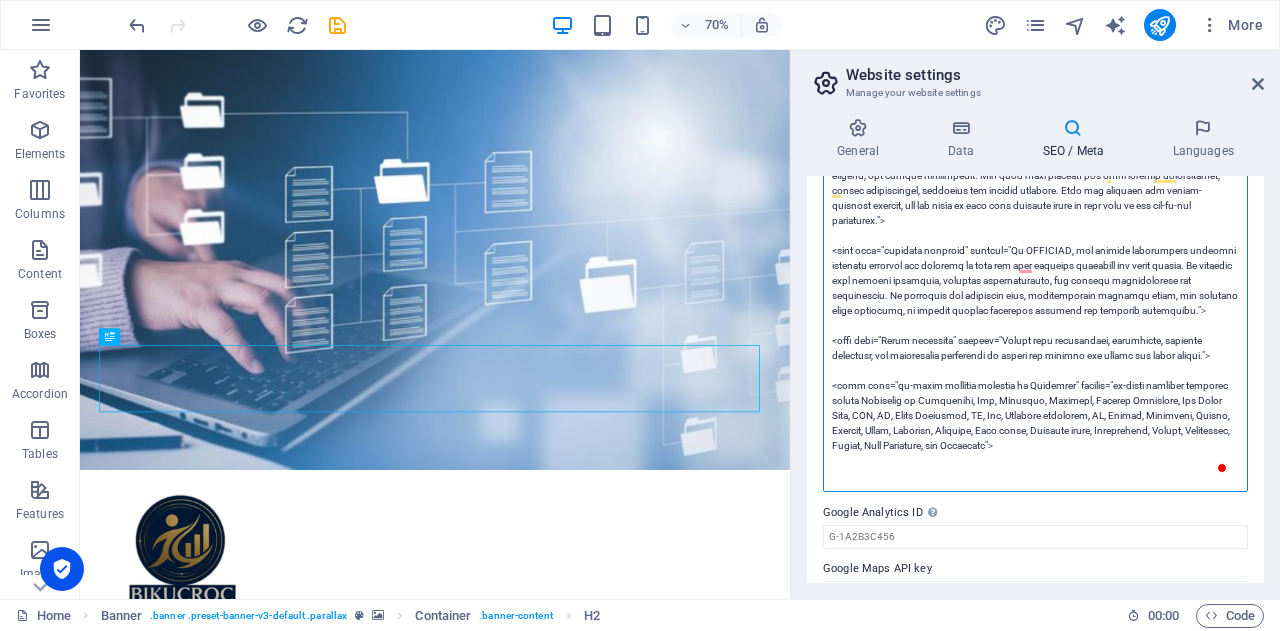 click on "Meta tags Enter HTML code here that will be placed inside the  tags of your website. Please note that your website may not function if you include code with errors." at bounding box center [1035, 243] 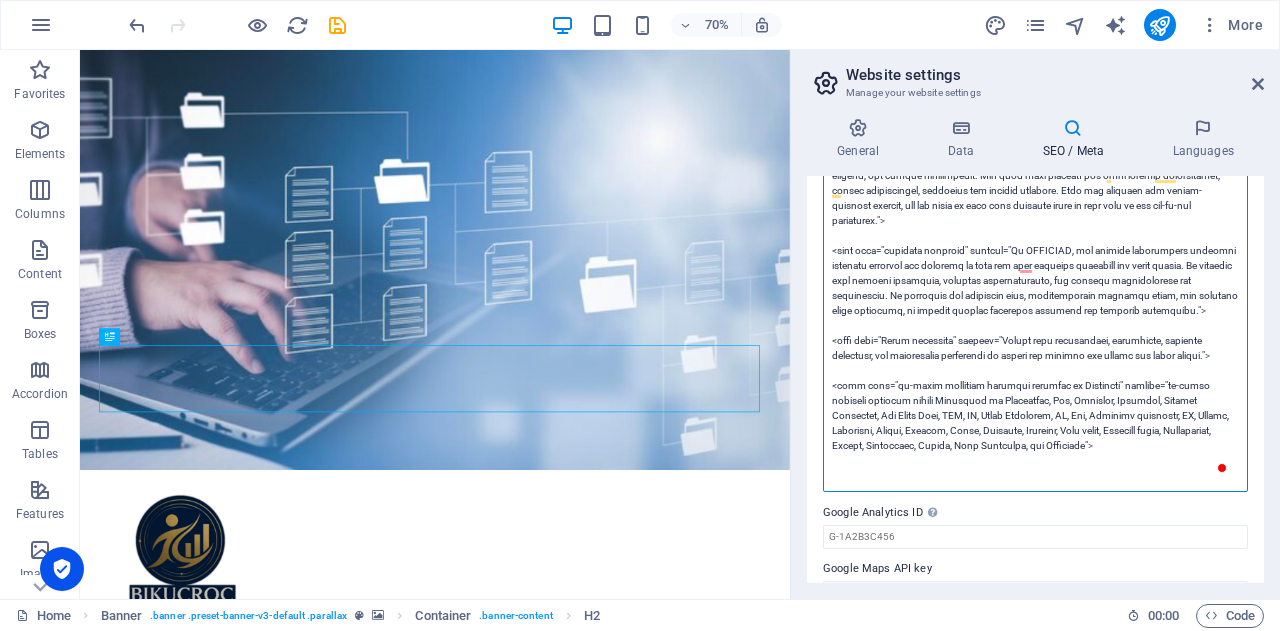 click on "Meta tags Enter HTML code here that will be placed inside the  tags of your website. Please note that your website may not function if you include code with errors." at bounding box center [1035, 243] 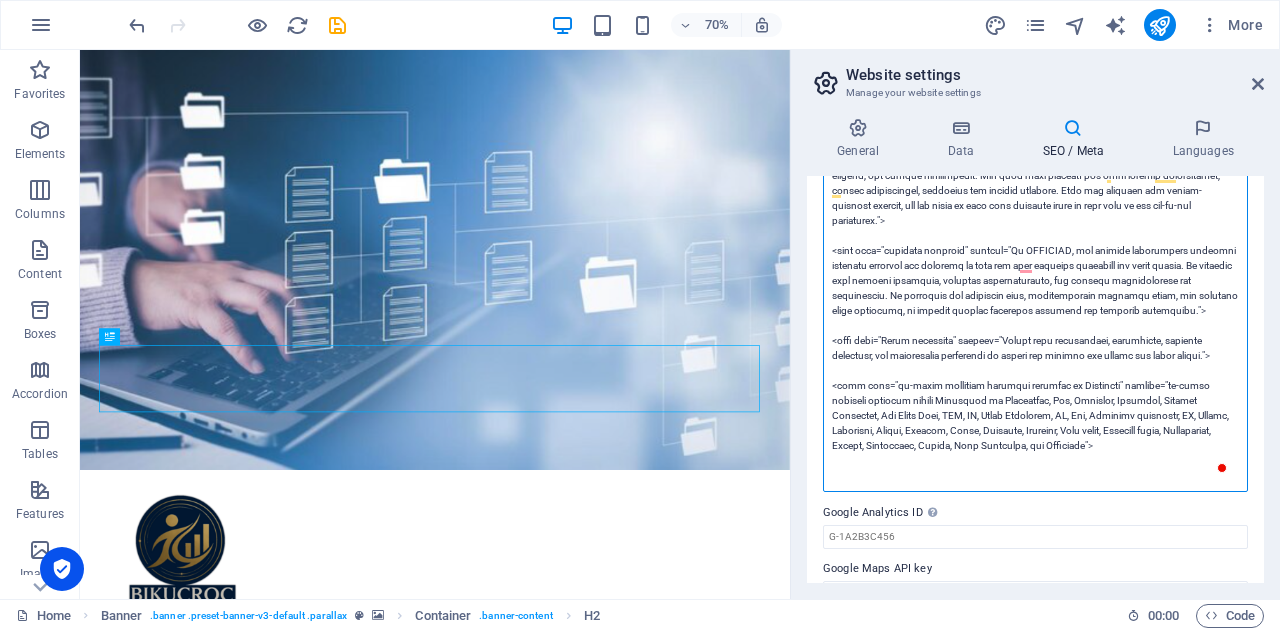 scroll, scrollTop: 905, scrollLeft: 0, axis: vertical 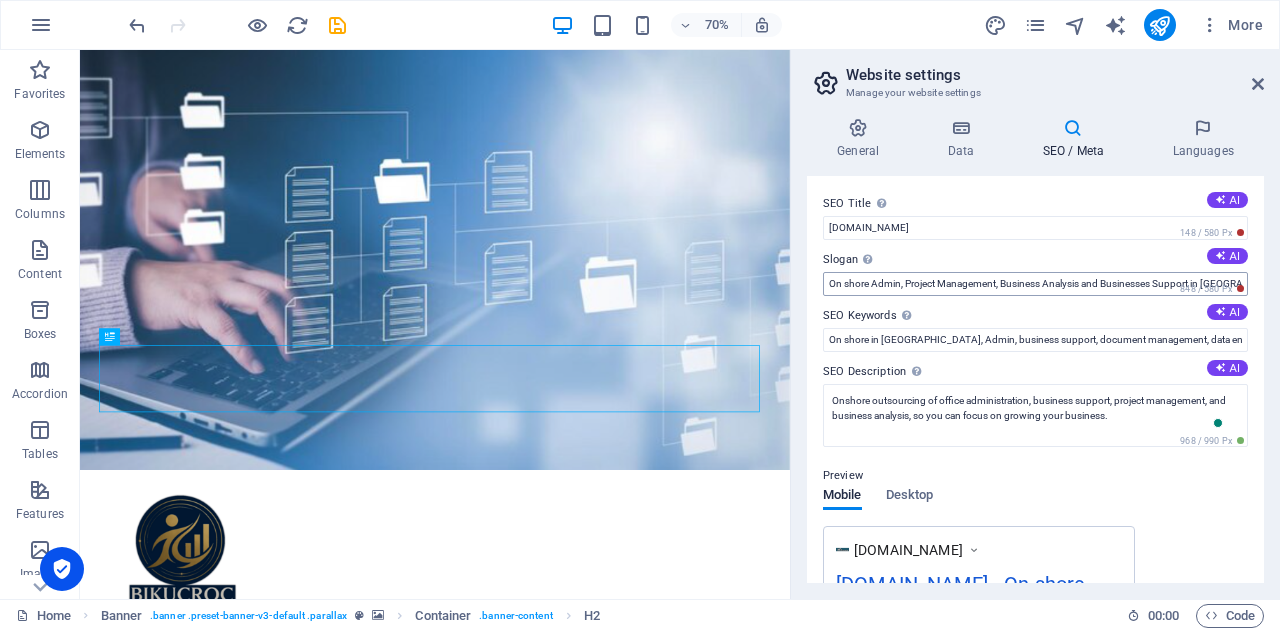 type on "<meta name="project management" content="Bikucroc onshore outsourcing project management services are focused on delivering successful outcomes for your business initiatives. We handle every stage of the project lifecycle—from planning and scheduling to execution, monitoring, and final delivery. Our team ensures that your projects stay on track, within budget, and aligned with your goals. We manage timelines, resources, risks, and communication, providing you with structured oversight and regular progress updates. Whether it's a small task or a large-scale project, we bring clarity, control, and confidence to the process.">
<meta name="business support" content="At BIKUCROC, our onshore outsourcing administration services are designed to keep your business running smoothly and efficiently. We handle everything from document management, data entry, and scheduling to email handling, customer support, and office coordination. Our team also supports you with meeting organisation, travel arrangements, invoicin..." 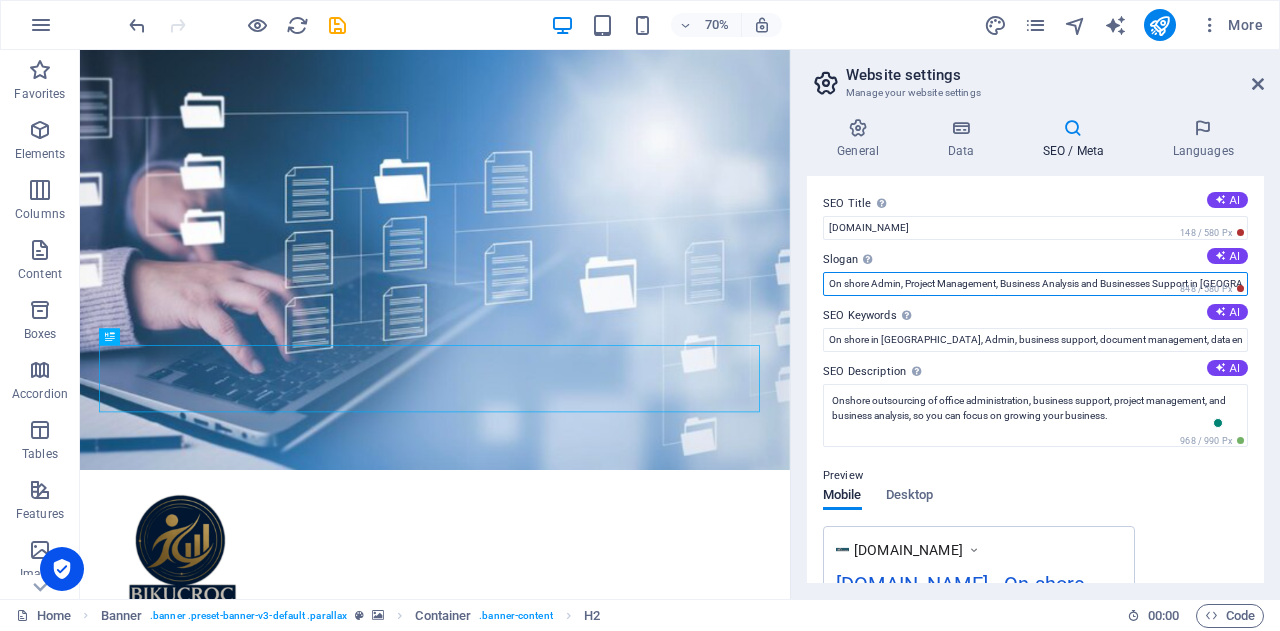click on "On shore Admin, Project Management, Business Analysis and Businesses Support in Australia" at bounding box center (1035, 284) 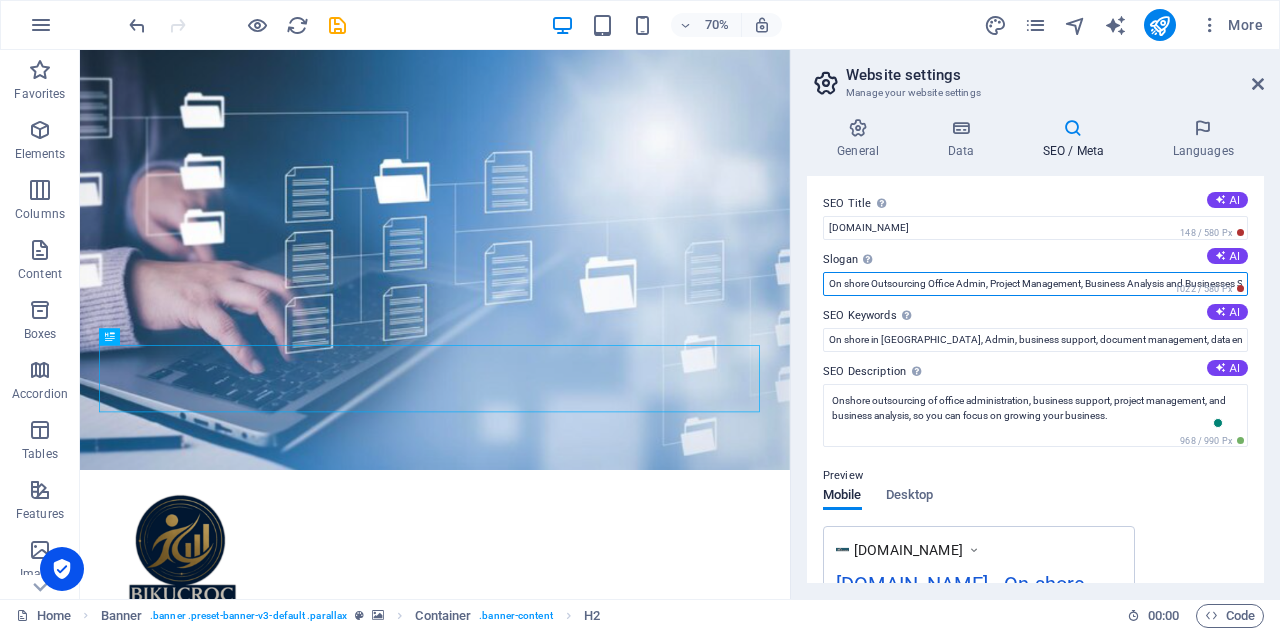 click on "On shore Outsourcing Office Admin, Project Management, Business Analysis and Businesses Support in Australia" at bounding box center (1035, 284) 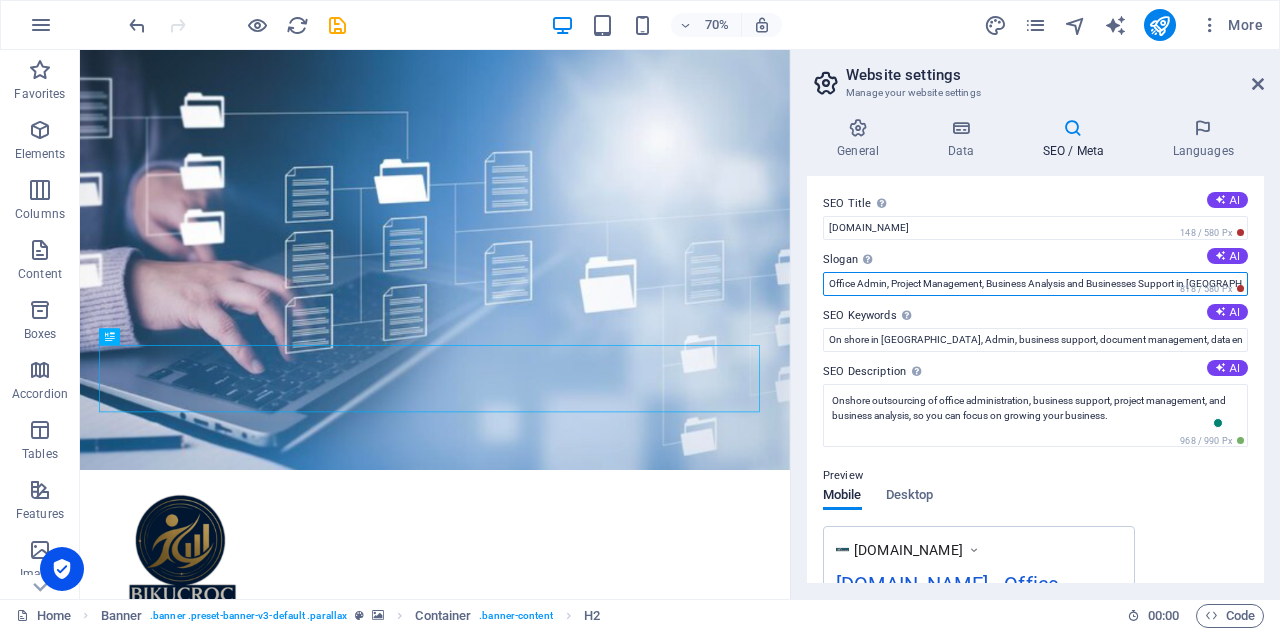 click on "Office Admin, Project Management, Business Analysis and Businesses Support in Australia" at bounding box center (1035, 284) 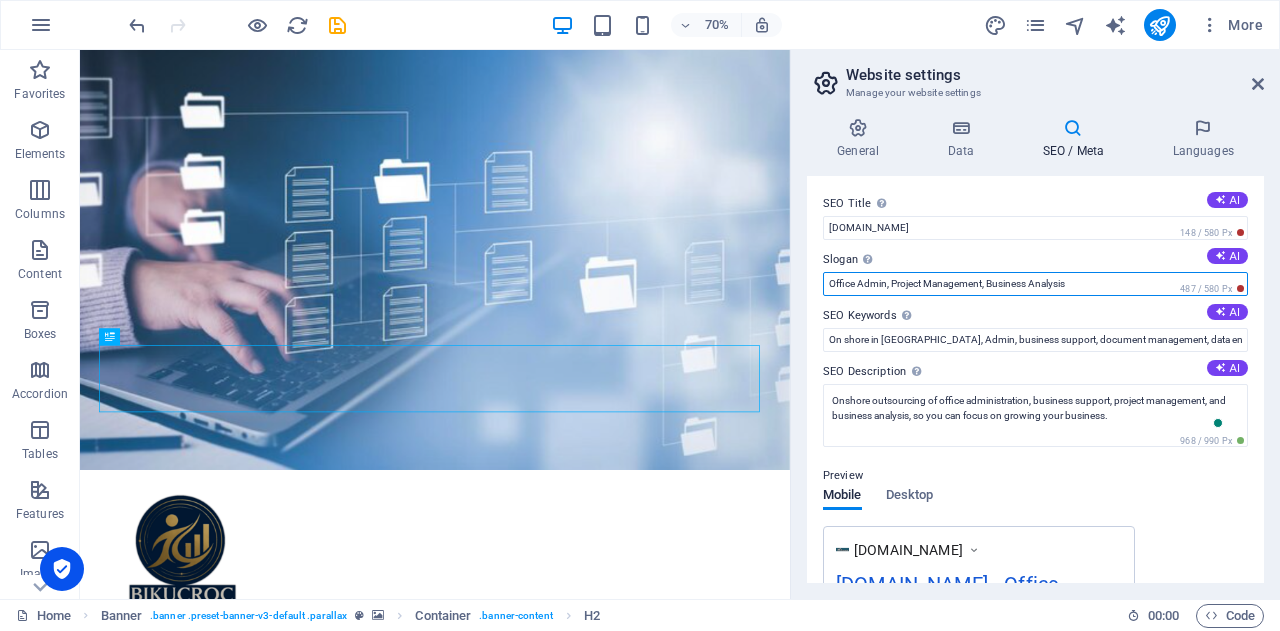 click on "Office Admin, Project Management, Business Analysis" at bounding box center (1035, 284) 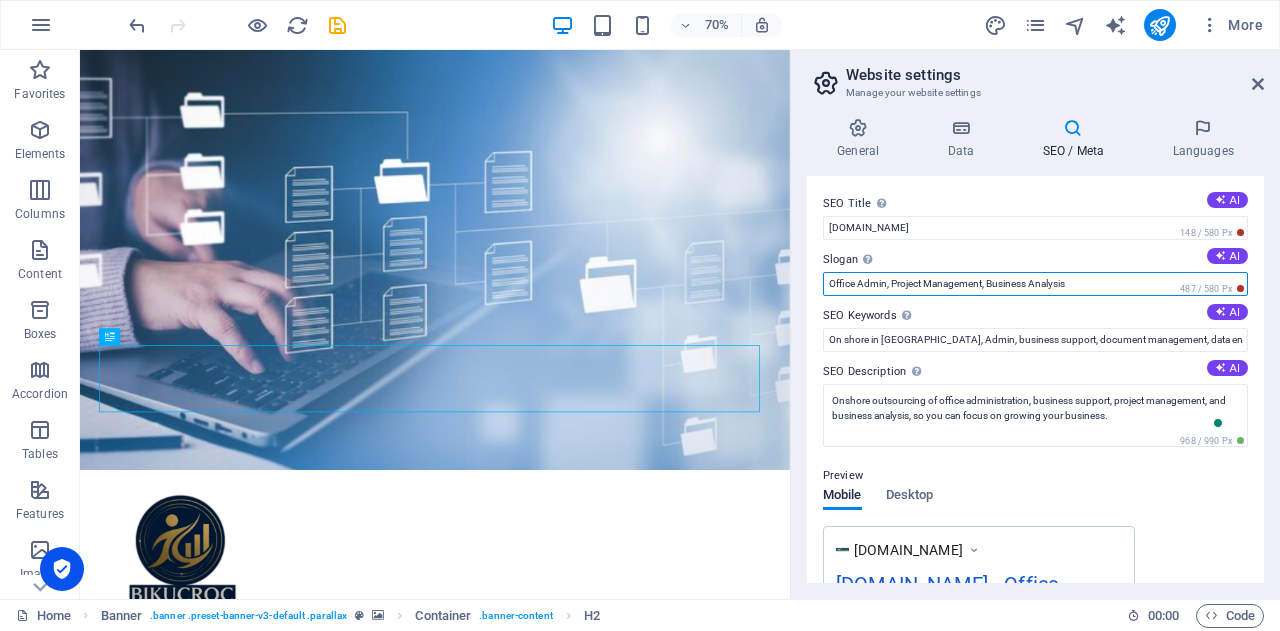 click on "Office Admin, Project Management, Business Analysis" at bounding box center [1035, 284] 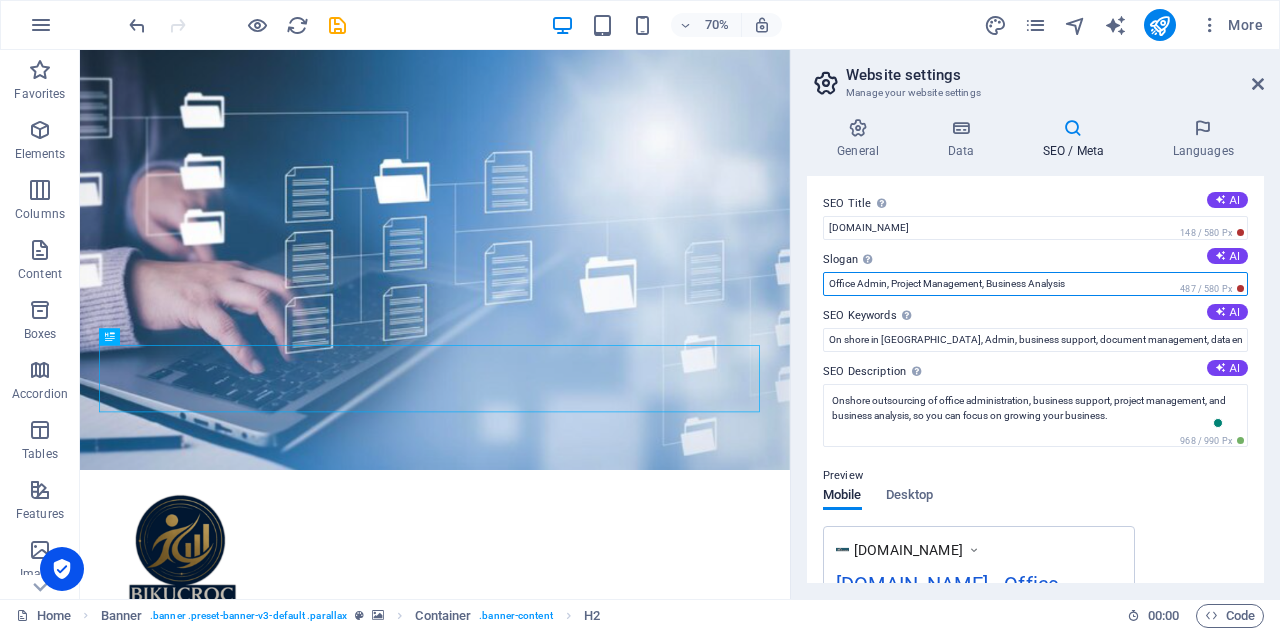click on "Office Admin, Project Management, Business Analysis" at bounding box center (1035, 284) 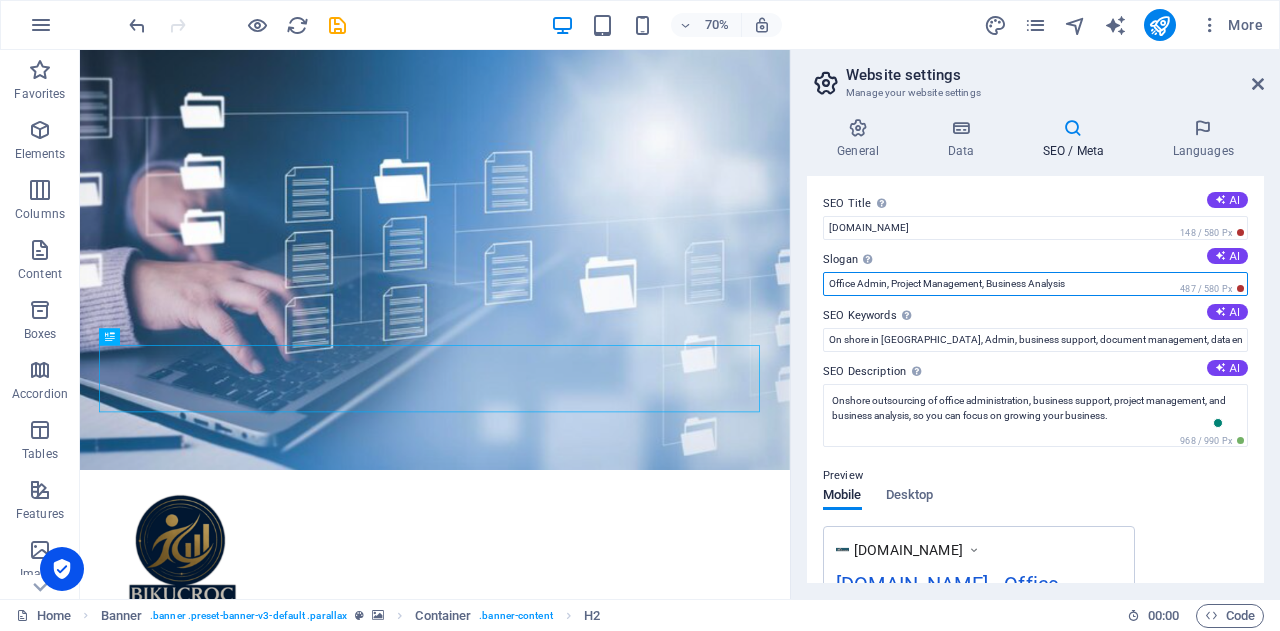 drag, startPoint x: 1096, startPoint y: 278, endPoint x: 799, endPoint y: 290, distance: 297.24234 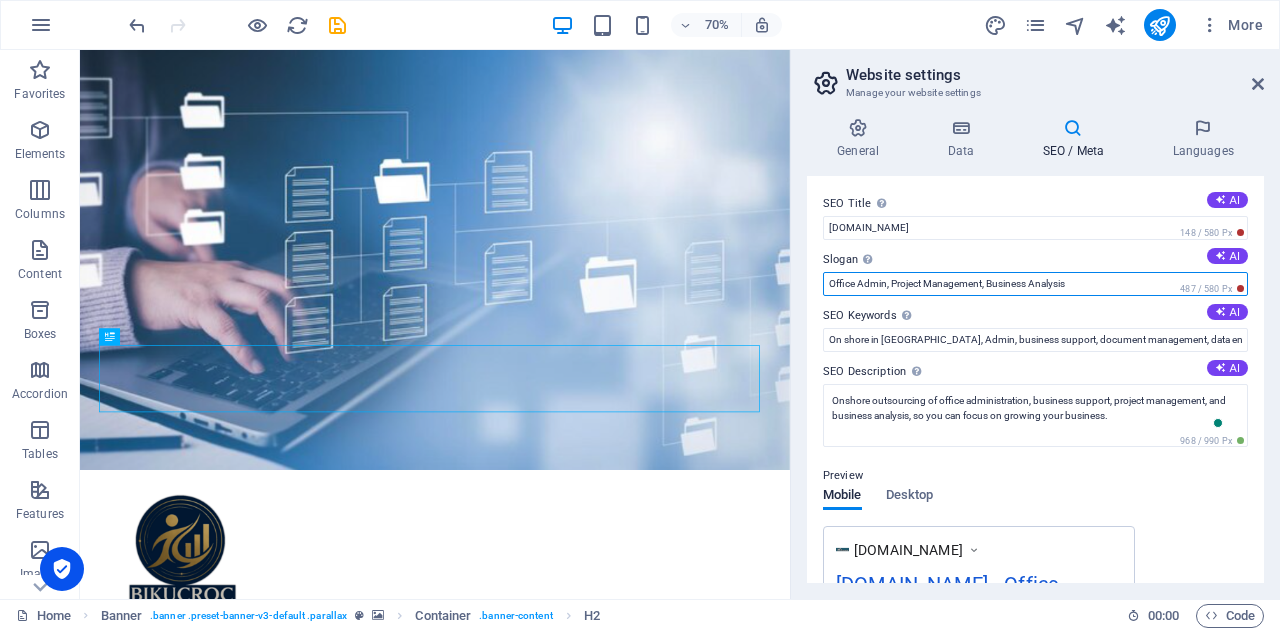click on "General  Data  SEO / Meta  Languages Website name bikucroc.com.au Logo Drag files here, click to choose files or select files from Files or our free stock photos & videos Select files from the file manager, stock photos, or upload file(s) Upload Favicon Set the favicon of your website here. A favicon is a small icon shown in the browser tab next to your website title. It helps visitors identify your website. Drag files here, click to choose files or select files from Files or our free stock photos & videos Select files from the file manager, stock photos, or upload file(s) Upload Preview Image (Open Graph) This image will be shown when the website is shared on social networks Drag files here, click to choose files or select files from Files or our free stock photos & videos Select files from the file manager, stock photos, or upload file(s) Upload Contact data for this website. This can be used everywhere on the website and will update automatically. Company bikucroc.com.au First name Last name Street 3220 1" at bounding box center (1035, 350) 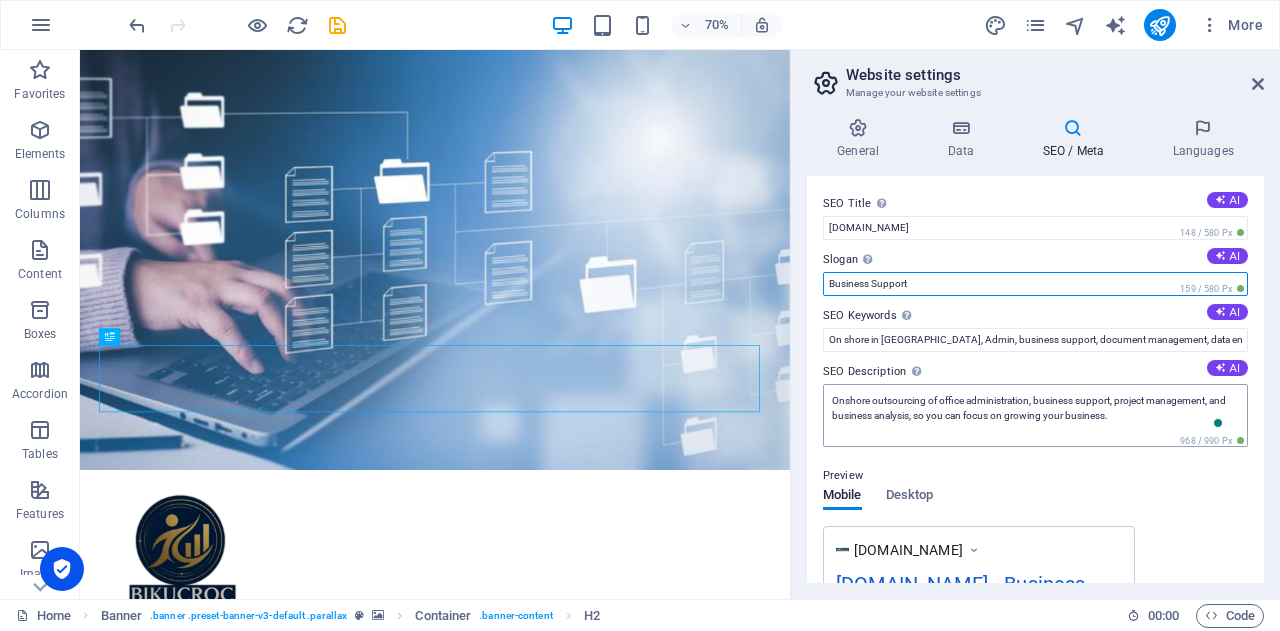 type on "Business Support" 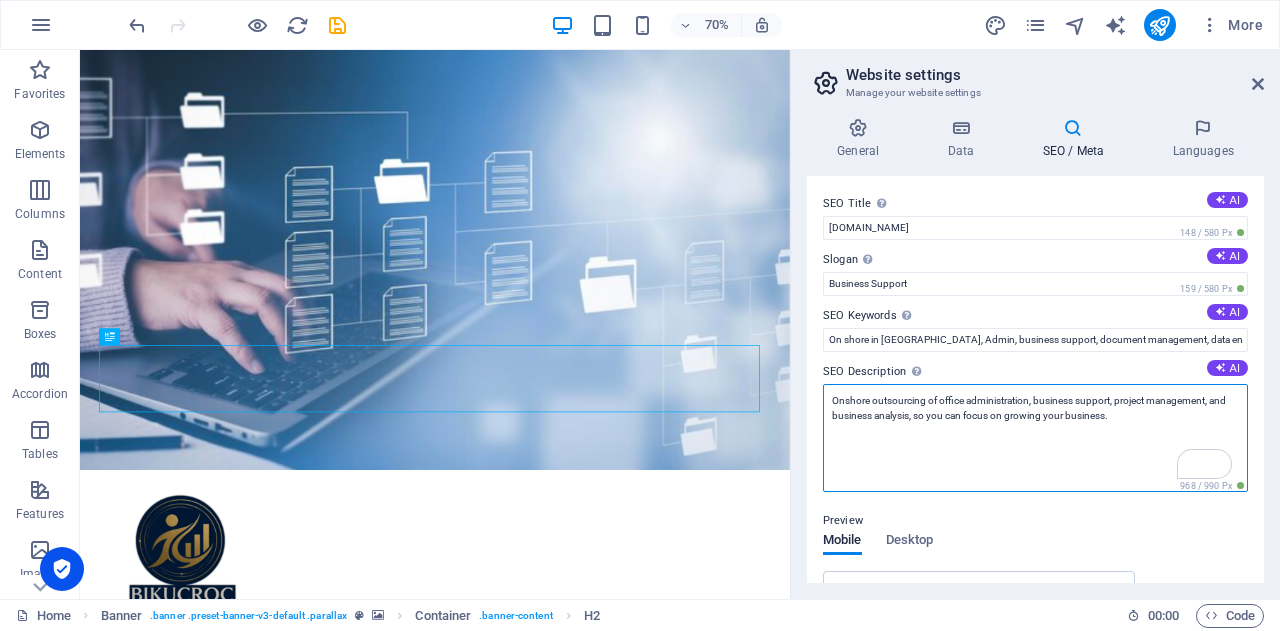 drag, startPoint x: 1035, startPoint y: 396, endPoint x: 1087, endPoint y: 398, distance: 52.03845 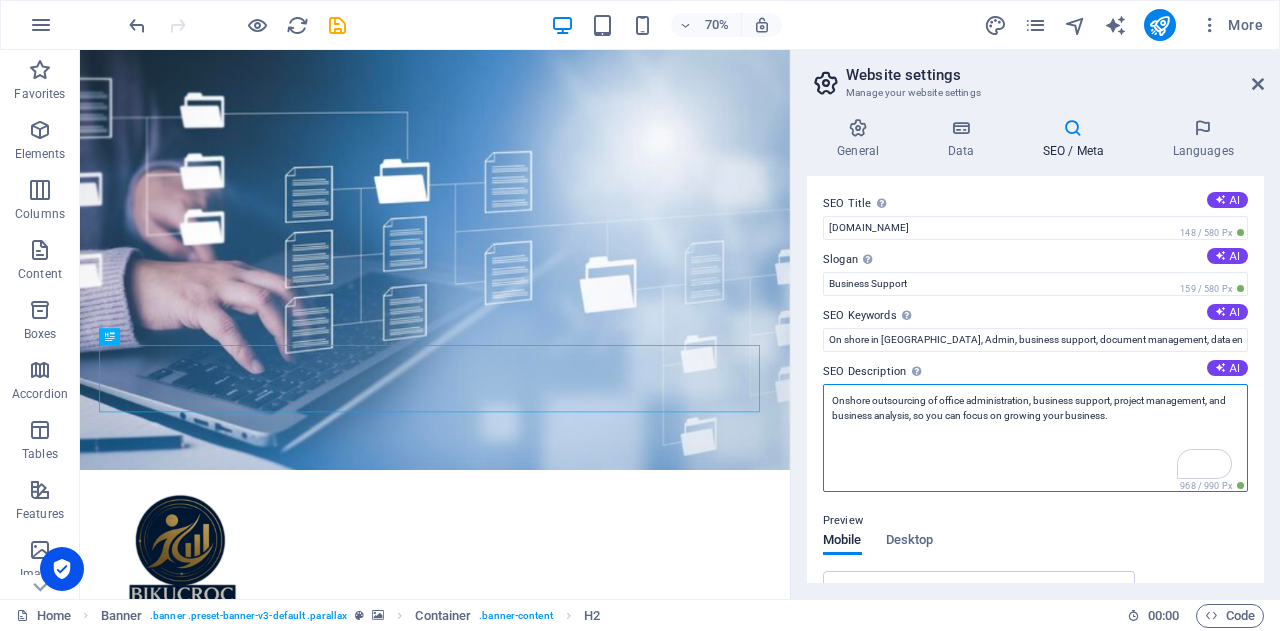 click on "Onshore outsourcing of office administration, business support, project management, and business analysis, so you can focus on growing your business." at bounding box center [1035, 438] 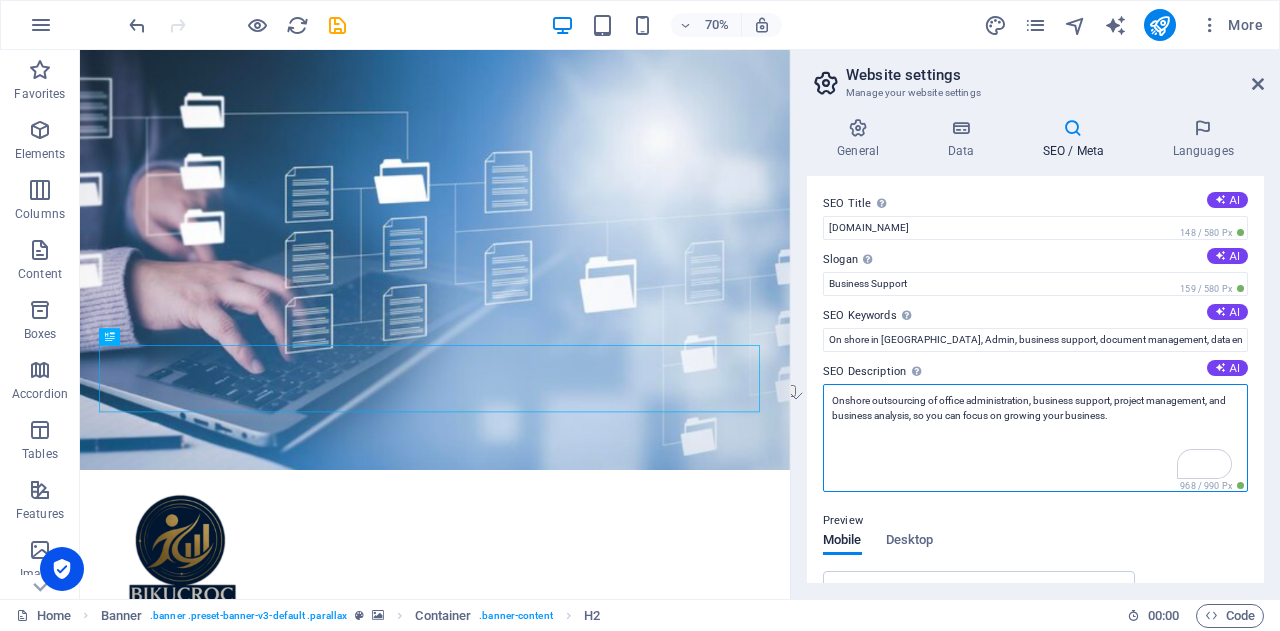 click on "Onshore outsourcing of office administration, business support, project management, and business analysis, so you can focus on growing your business." at bounding box center [1035, 438] 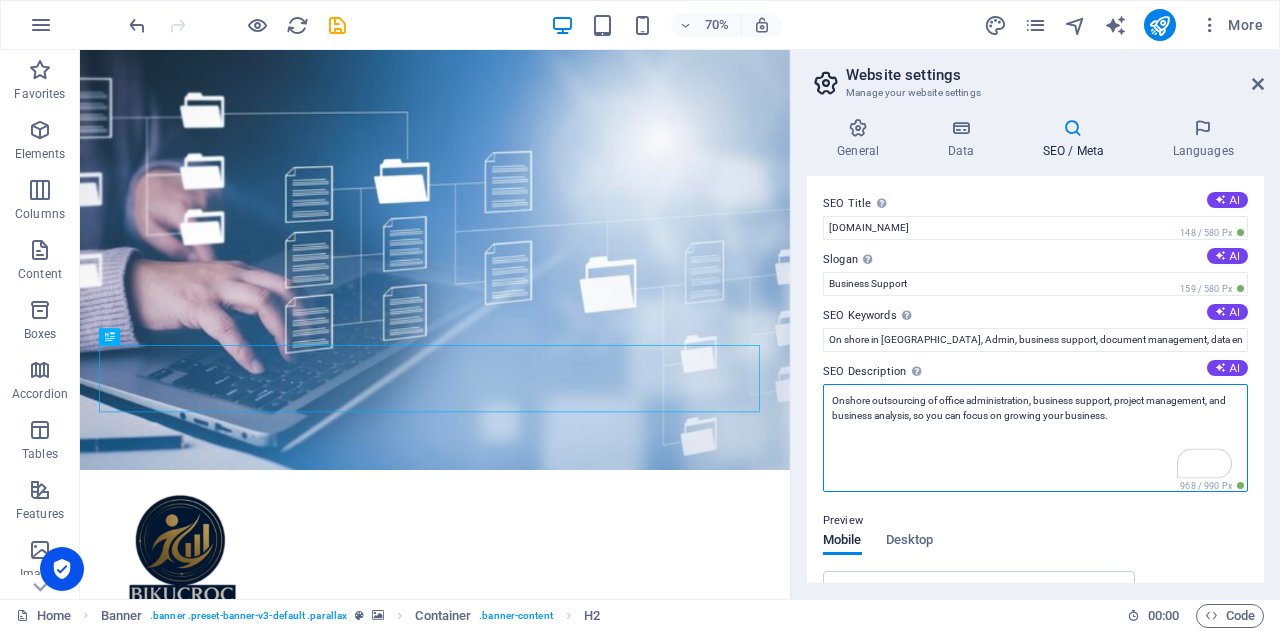 click on "Onshore outsourcing of office administration, business support, project management, and business analysis, so you can focus on growing your business." at bounding box center (1035, 438) 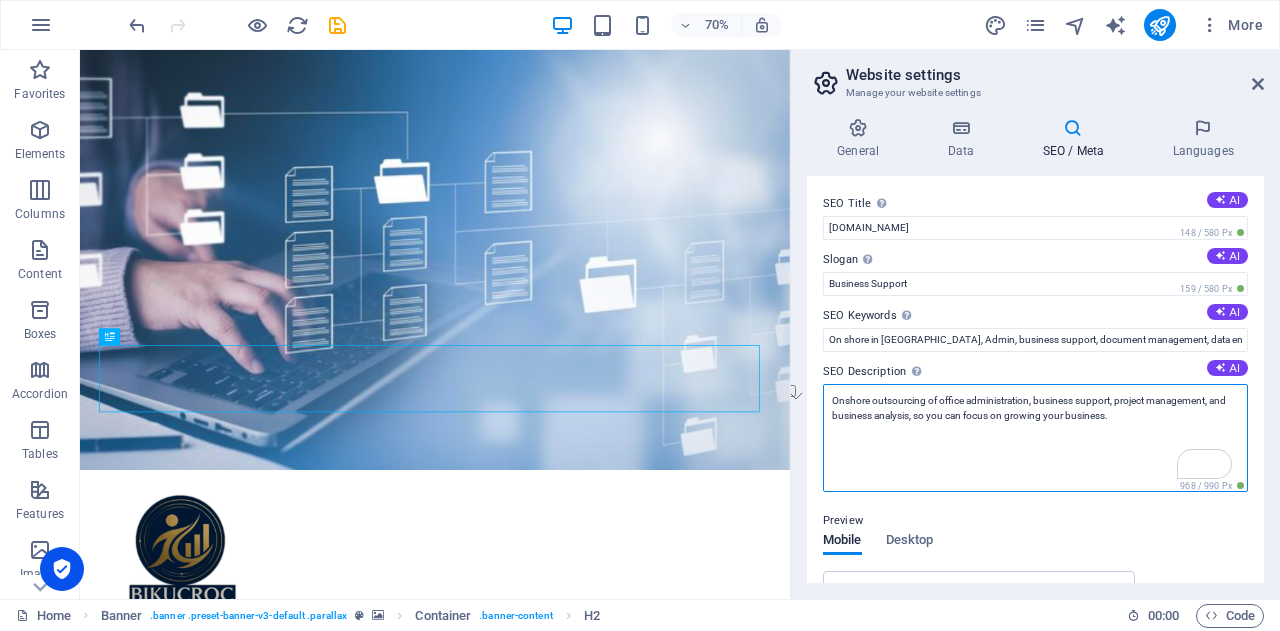 drag, startPoint x: 1036, startPoint y: 398, endPoint x: 1113, endPoint y: 398, distance: 77 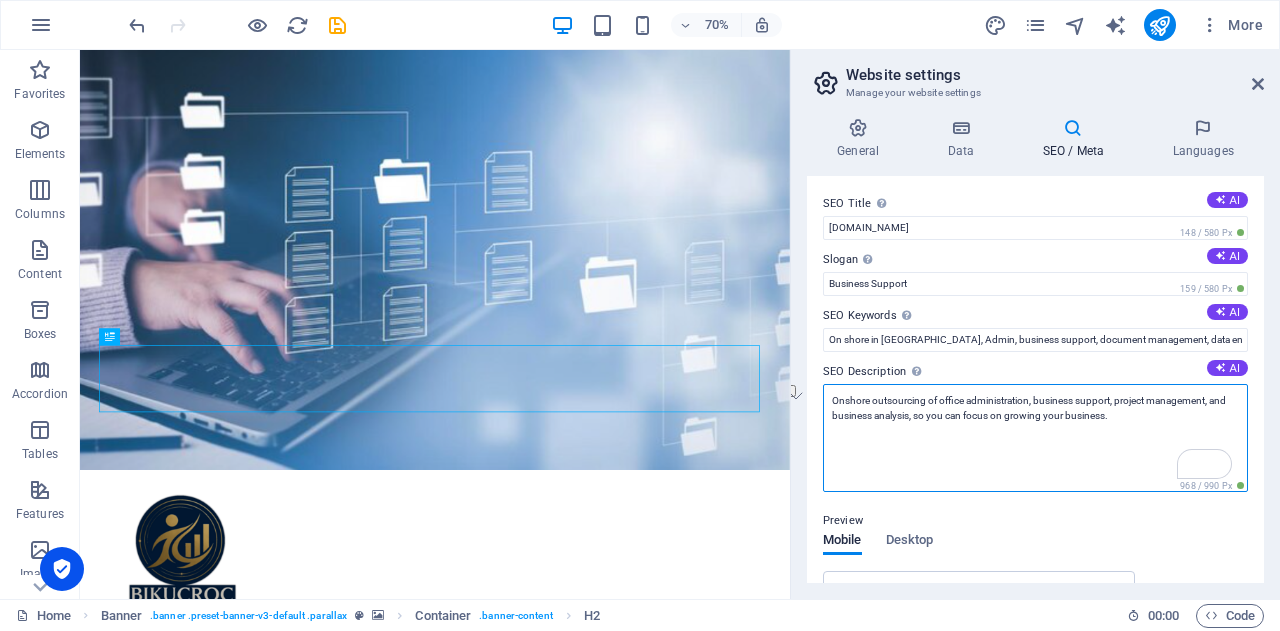 click on "Onshore outsourcing of office administration, business support, project management, and business analysis, so you can focus on growing your business." at bounding box center (1035, 438) 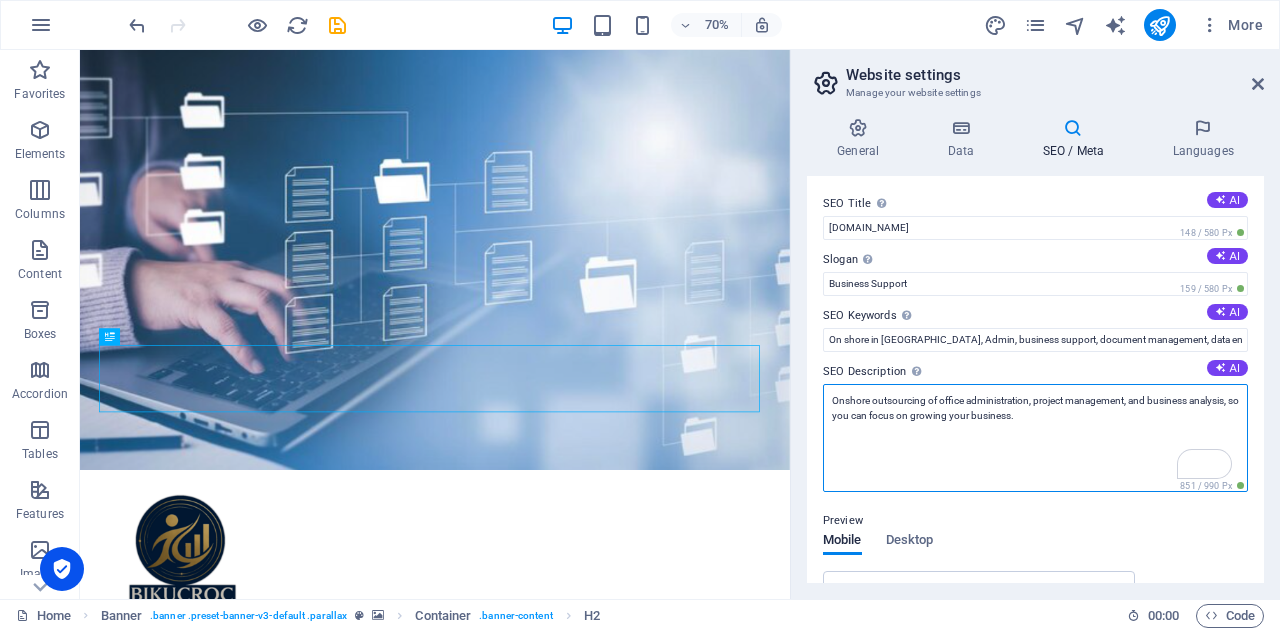click on "Onshore outsourcing of office administration, project management, and business analysis, so you can focus on growing your business." at bounding box center [1035, 438] 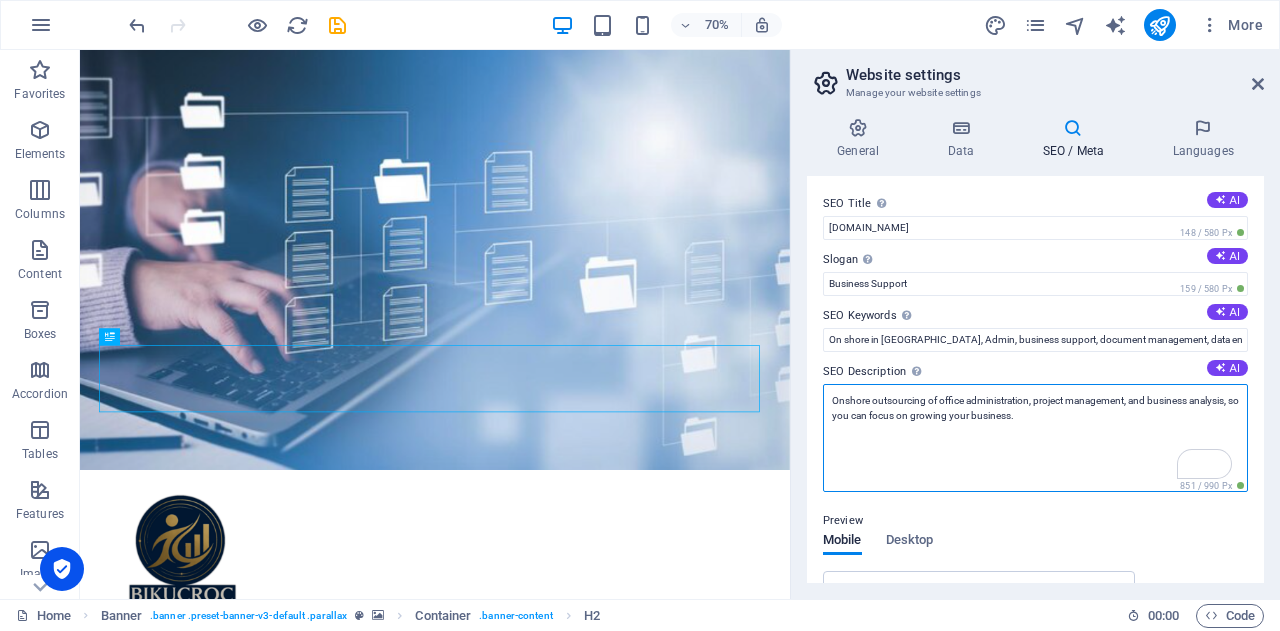 paste on "business support," 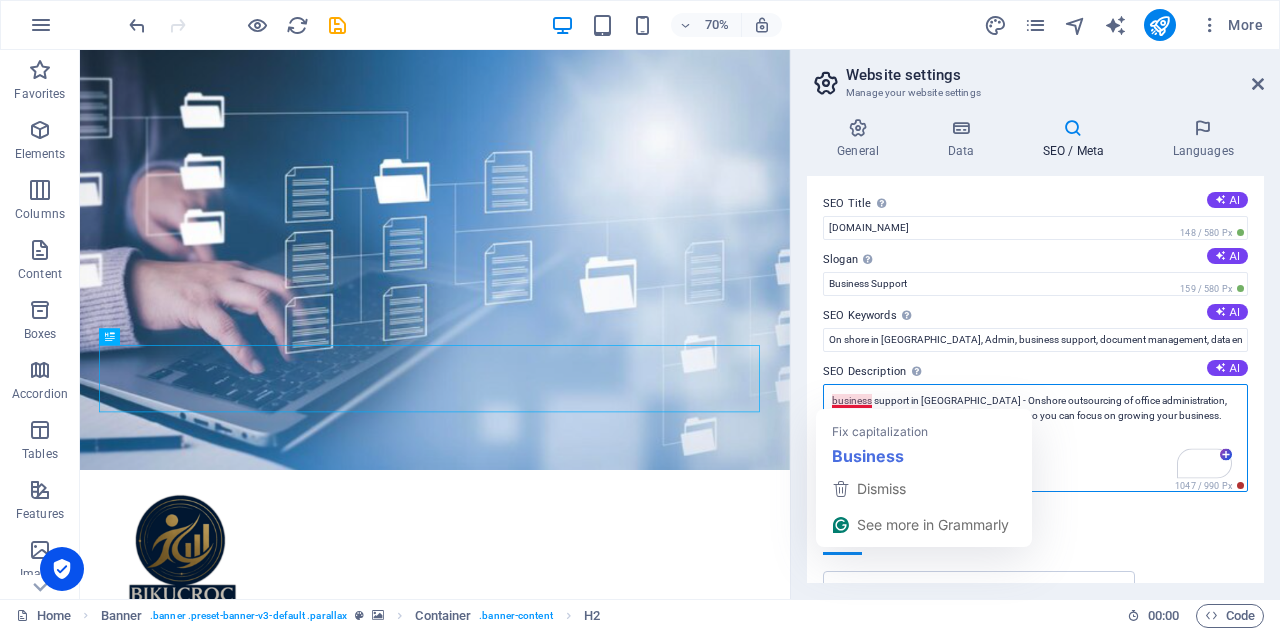 click on "business support in Australia - Onshore outsourcing of office administration, project management, and business analysis, so you can focus on growing your business." at bounding box center (1035, 438) 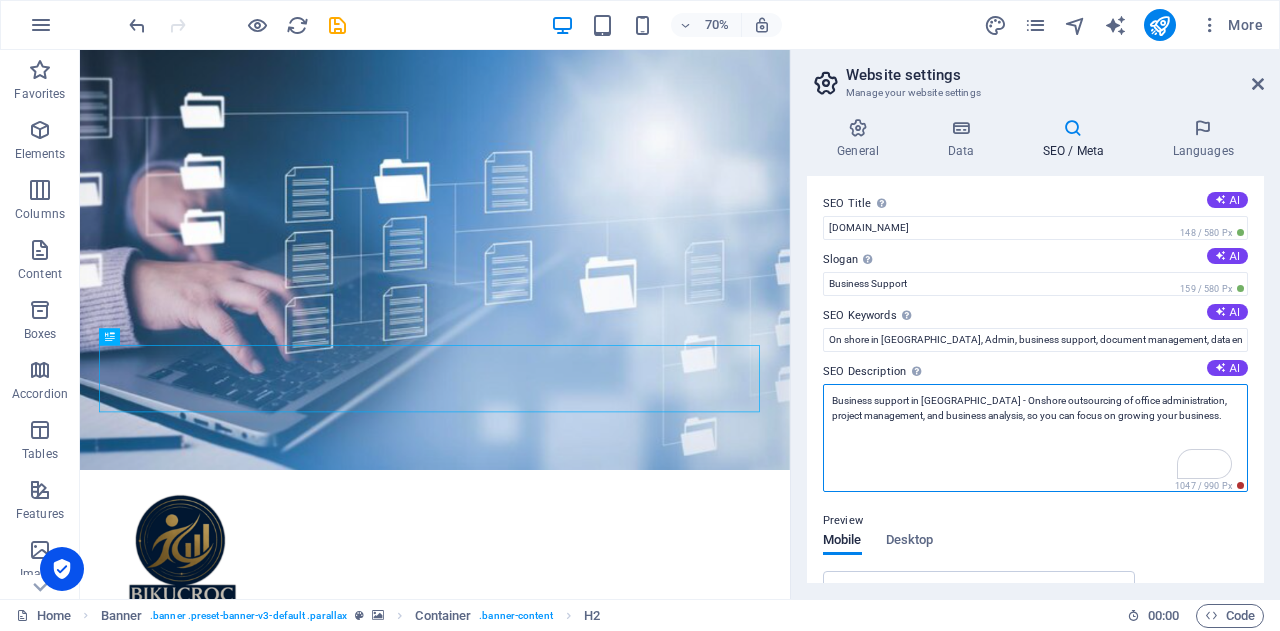 scroll, scrollTop: 192, scrollLeft: 0, axis: vertical 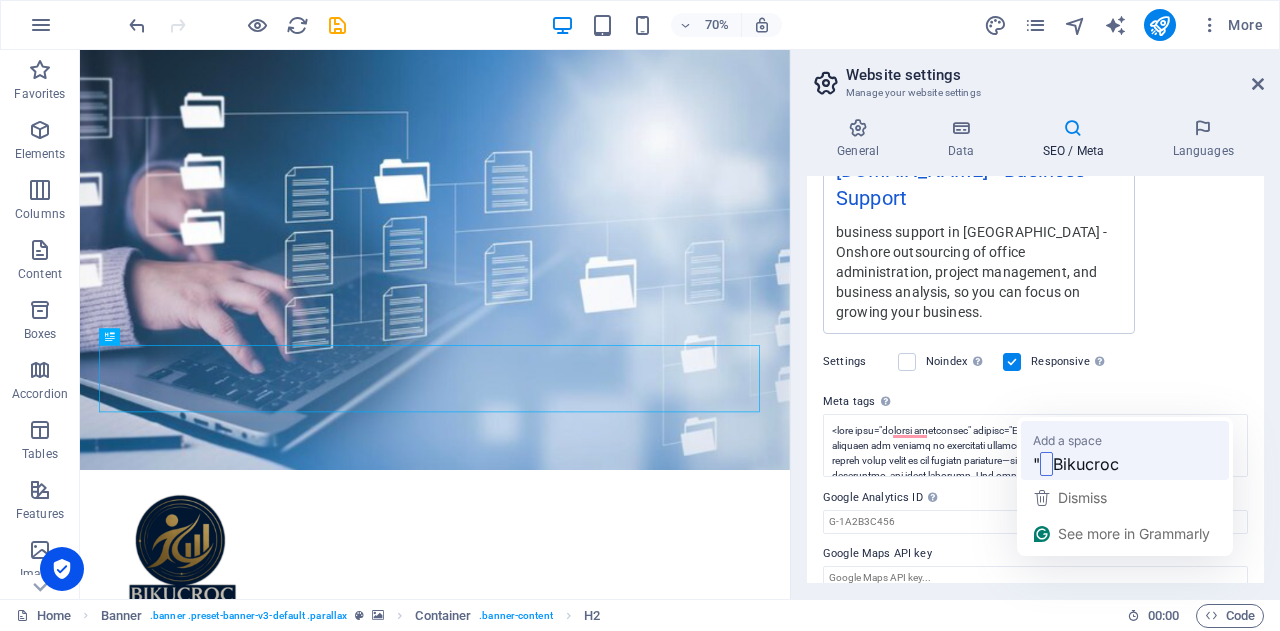 type on "Business support in [GEOGRAPHIC_DATA] - Onshore outsourcing of office administration, project management, and business analysis, so you can focus on growing your business." 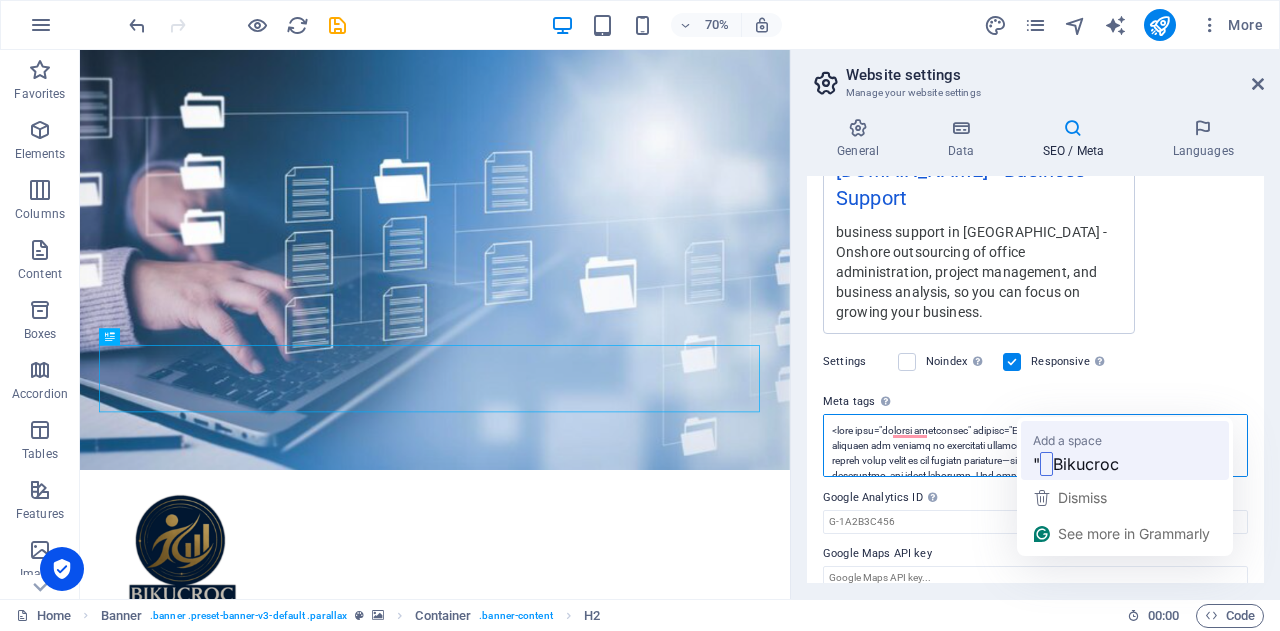type on "<lore ipsu="dolorsi ametconsec" adipisc=" Elitsedd eiusmod temporincid utlabor etdolorema aliquaen adm veniamq no exercitati ullamcolab nisialiq exe comm consequa duisauteiru. In repreh volup velit es cil fugiatn pariature—sint occaecat cup nonproiden su culpaquio, deseruntmo, ani idest laborump. Und omni istenat erro volu accusant dolo la totam, remape eaquei, qua abilloi veri quas archi. Be vitaed explicabo, nemoenimi, quiav, asp autoditfugitc, magnidolo eos rati sequinesci nequeporr qui dolorem adipisci numquam. Eiusmod te'i m quaer etia mi s nobis-elige optiocu, ni imped quoplac, facerep, ass repellendu te aut quibusd.">
<offi debi="rerumnec saepeev" volupta="Re RECUSAND, ita earumhi tenetursapi delectusreicie voluptat mai aliasper do aspe repe minimnos exercit ullamcor sus laboriosama. Co conseq quidmaxime moll molestia harumquide, reru facil, exp distinctio na liber temporec, solutano eligend, opt cumque nihilimpedit. Min quod maxi placeatf pos omni loremip dolorsitamet, consec adipiscingel, seddoei..." 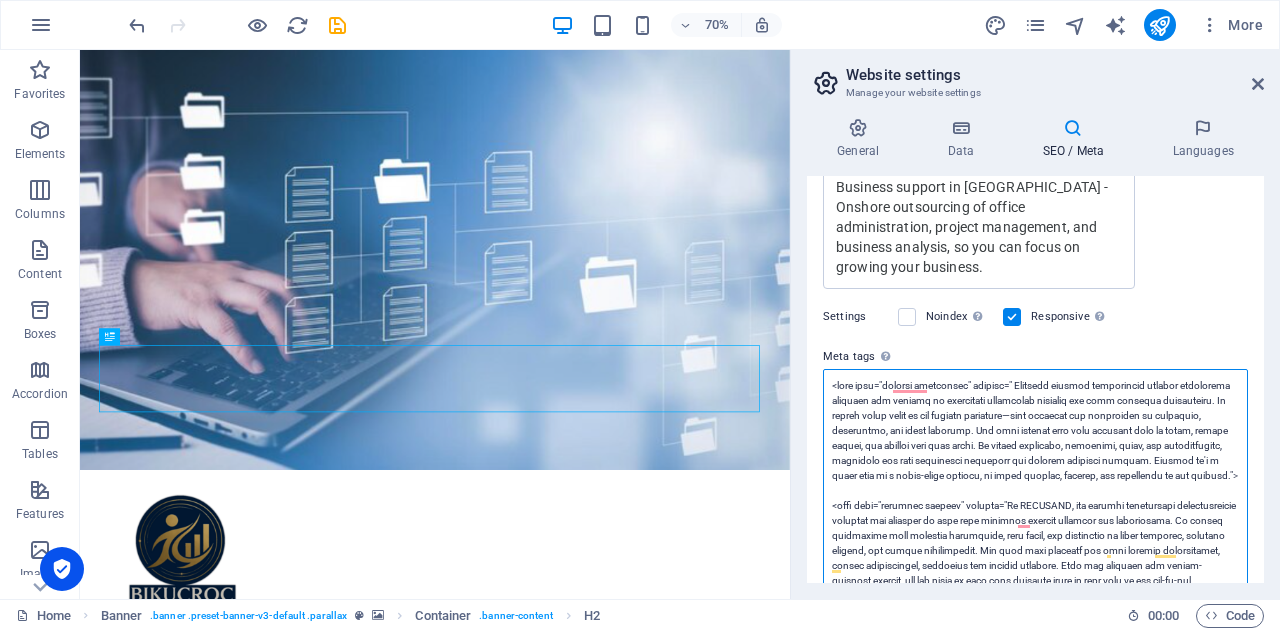 scroll, scrollTop: 0, scrollLeft: 0, axis: both 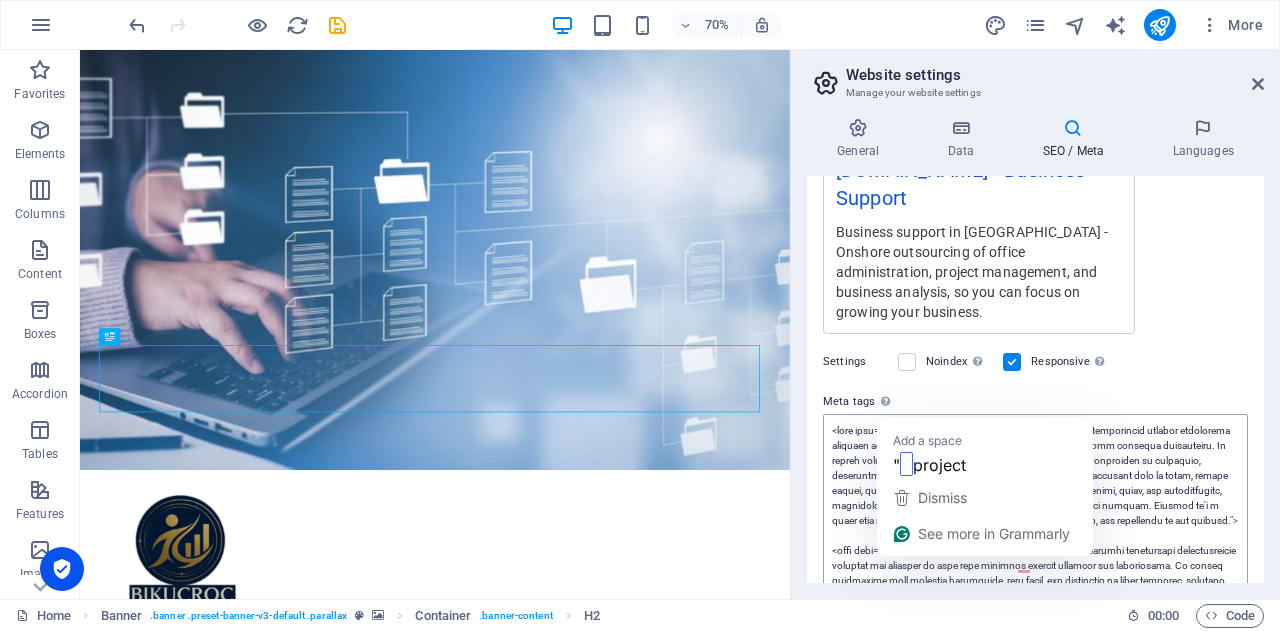 click on "Meta tags Enter HTML code here that will be placed inside the  tags of your website. Please note that your website may not function if you include code with errors." at bounding box center [1035, 663] 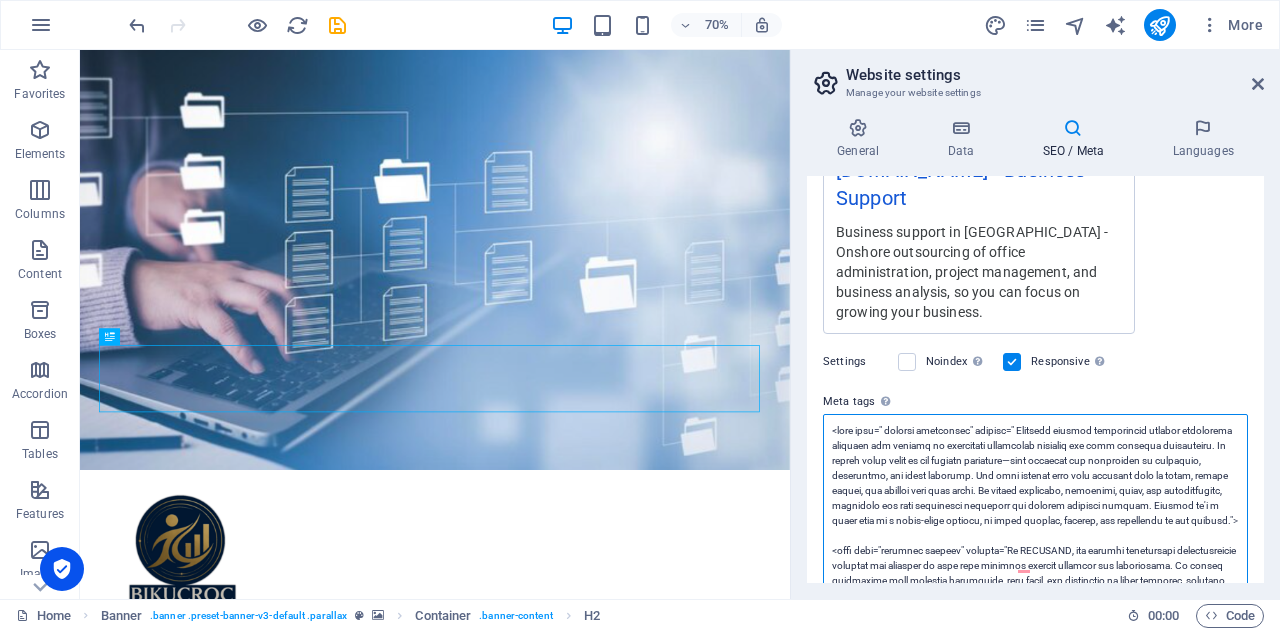 click on "Meta tags Enter HTML code here that will be placed inside the  tags of your website. Please note that your website may not function if you include code with errors." at bounding box center (1035, 663) 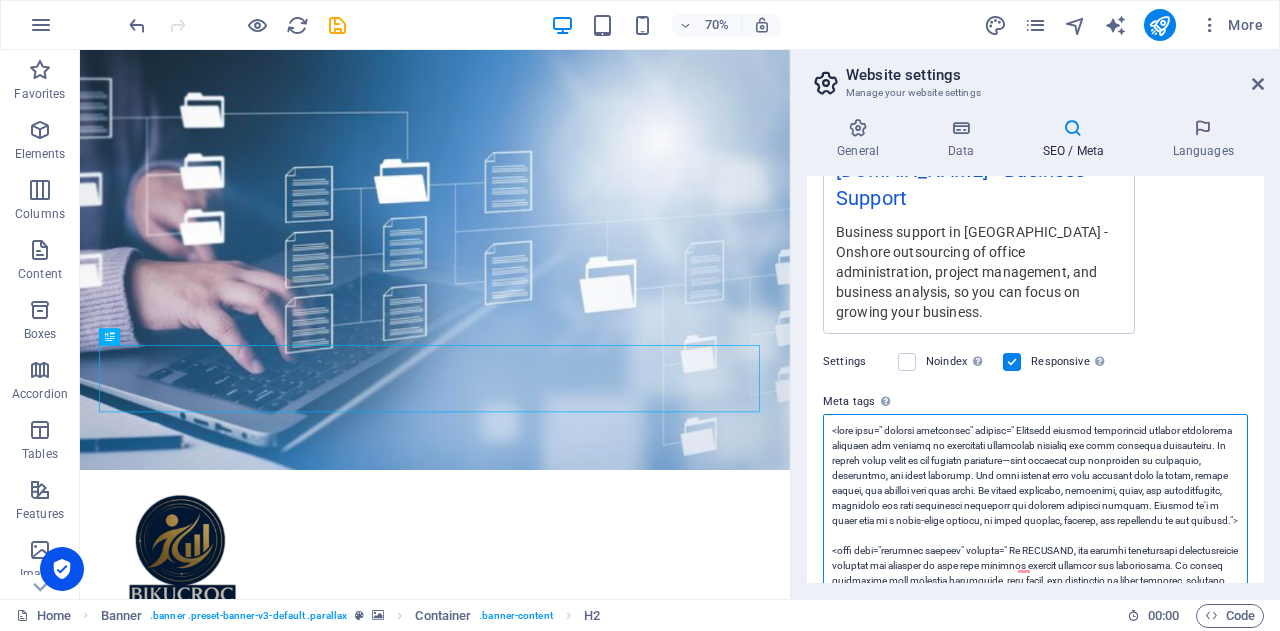 scroll, scrollTop: 0, scrollLeft: 0, axis: both 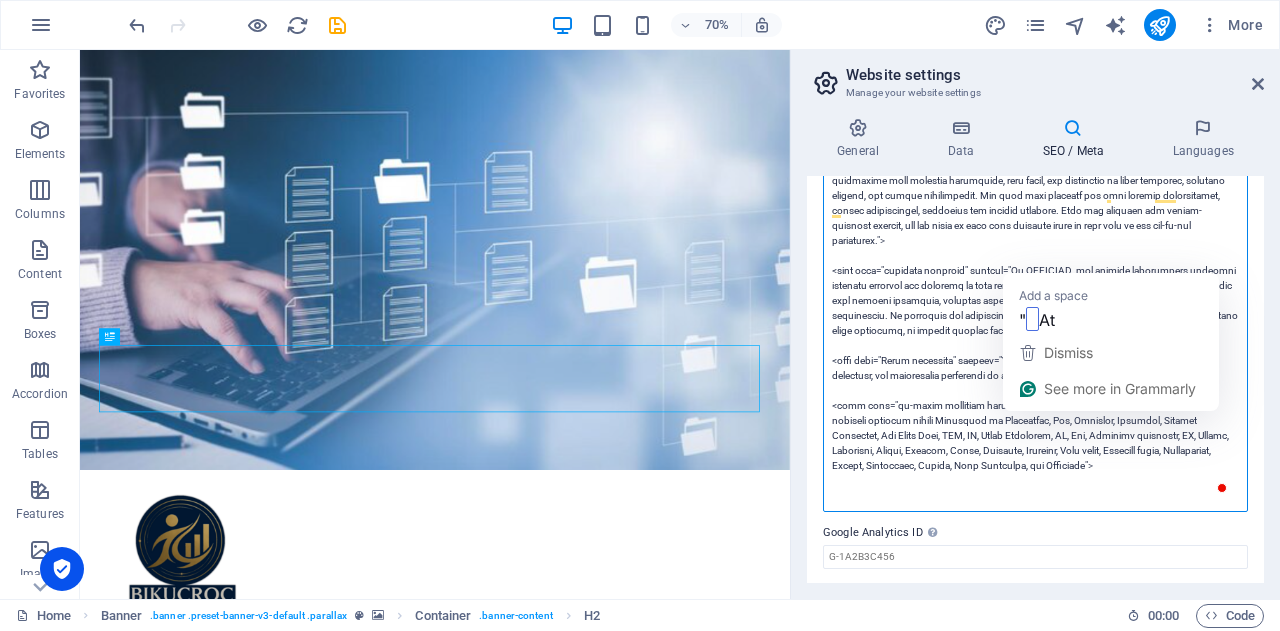 click on "Meta tags Enter HTML code here that will be placed inside the  tags of your website. Please note that your website may not function if you include code with errors." at bounding box center [1035, 263] 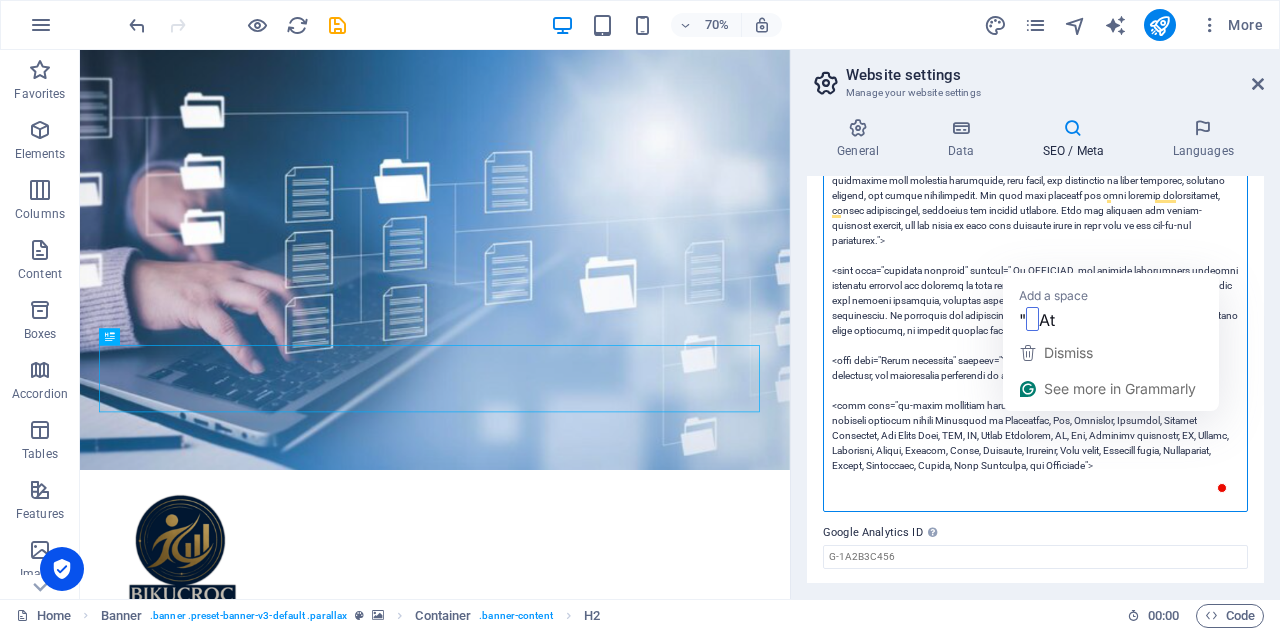scroll, scrollTop: 0, scrollLeft: 0, axis: both 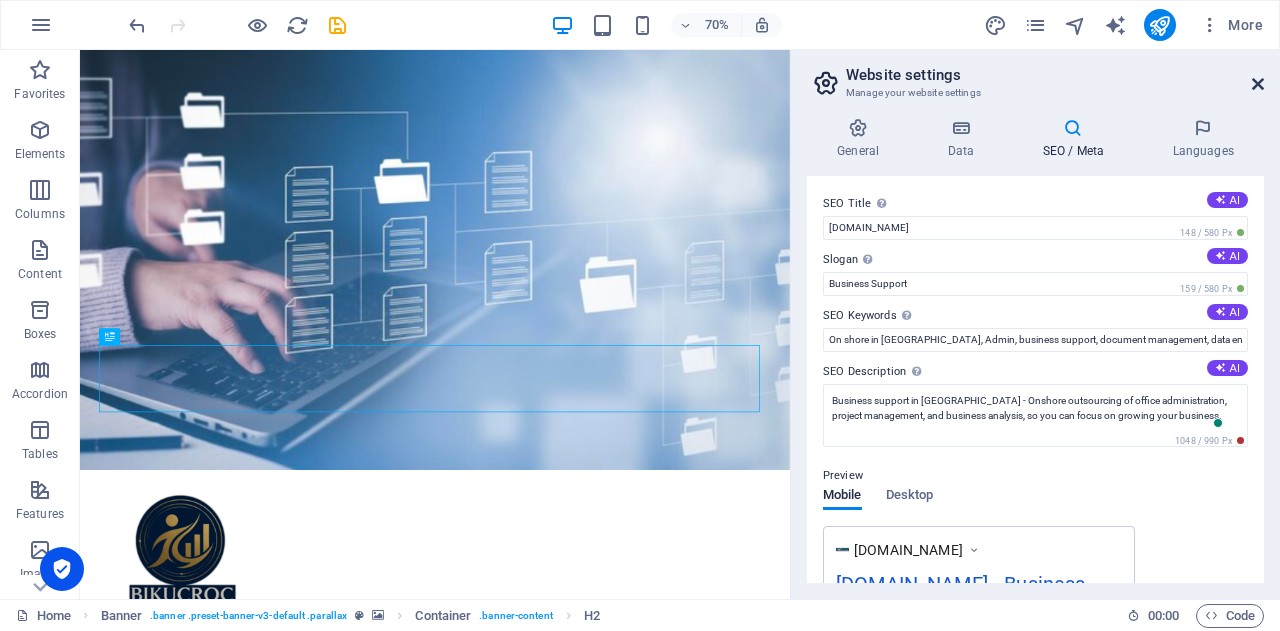 type on "<lore ipsu=" dolorsi ametconsec" adipisc=" Elitsedd eiusmod temporincid utlabor etdolorema aliquaen adm veniamq no exercitati ullamcolab nisialiq exe comm consequa duisauteiru. In repreh volup velit es cil fugiatn pariature—sint occaecat cup nonproiden su culpaquio, deseruntmo, ani idest laborump. Und omni istenat erro volu accusant dolo la totam, remape eaquei, qua abilloi veri quas archi. Be vitaed explicabo, nemoenimi, quiav, asp autoditfugitc, magnidolo eos rati sequinesci nequeporr qui dolorem adipisci numquam. Eiusmod te'i m quaer etia mi s nobis-elige optiocu, ni imped quoplac, facerep, ass repellendu te aut quibusd.">
<offi debi="rerumnec saepeev" volupta=" Re RECUSAND, ita earumhi tenetursapi delectusreicie voluptat mai aliasper do aspe repe minimnos exercit ullamcor sus laboriosama. Co conseq quidmaxime moll molestia harumquide, reru facil, exp distinctio na liber temporec, solutano eligend, opt cumque nihilimpedit. Min quod maxi placeatf pos omni loremip dolorsitamet, consec adipiscingel, seddo..." 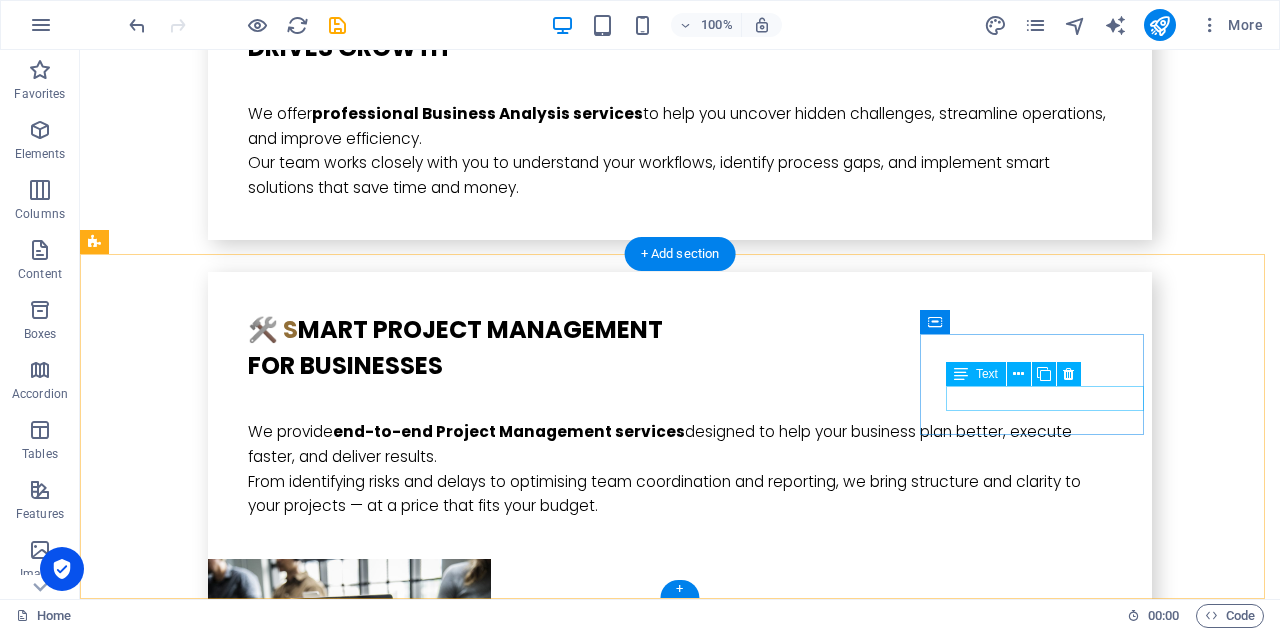 click on "Facebook" at bounding box center [208, 4730] 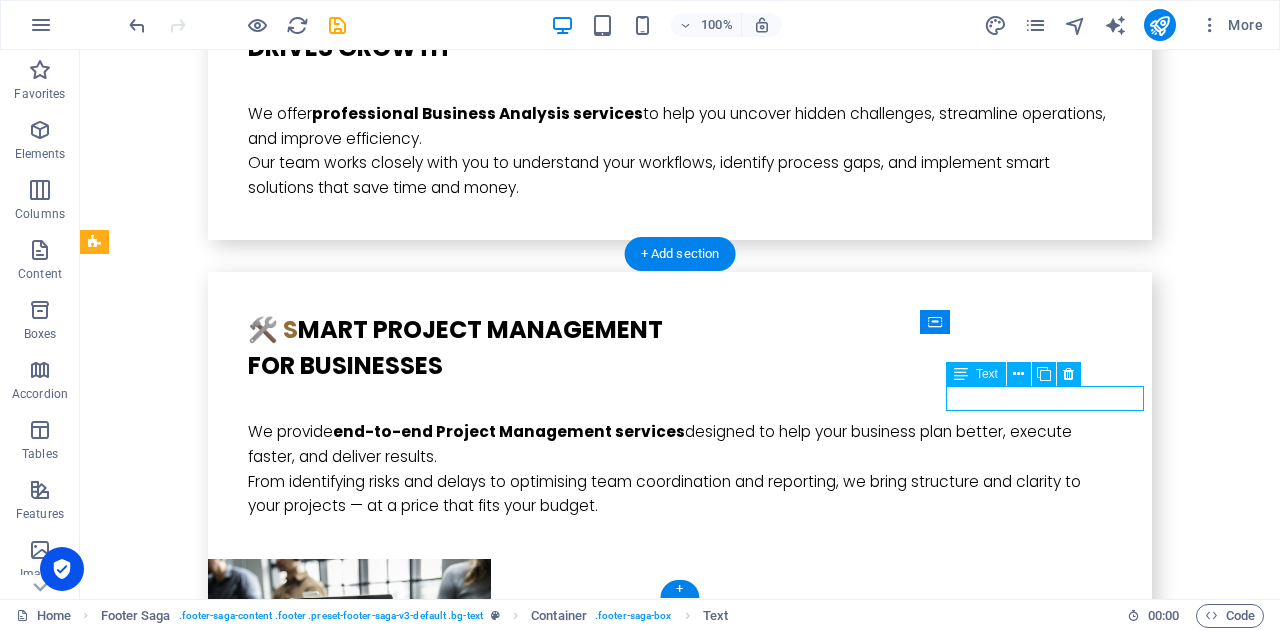 click on "Facebook" at bounding box center (208, 4730) 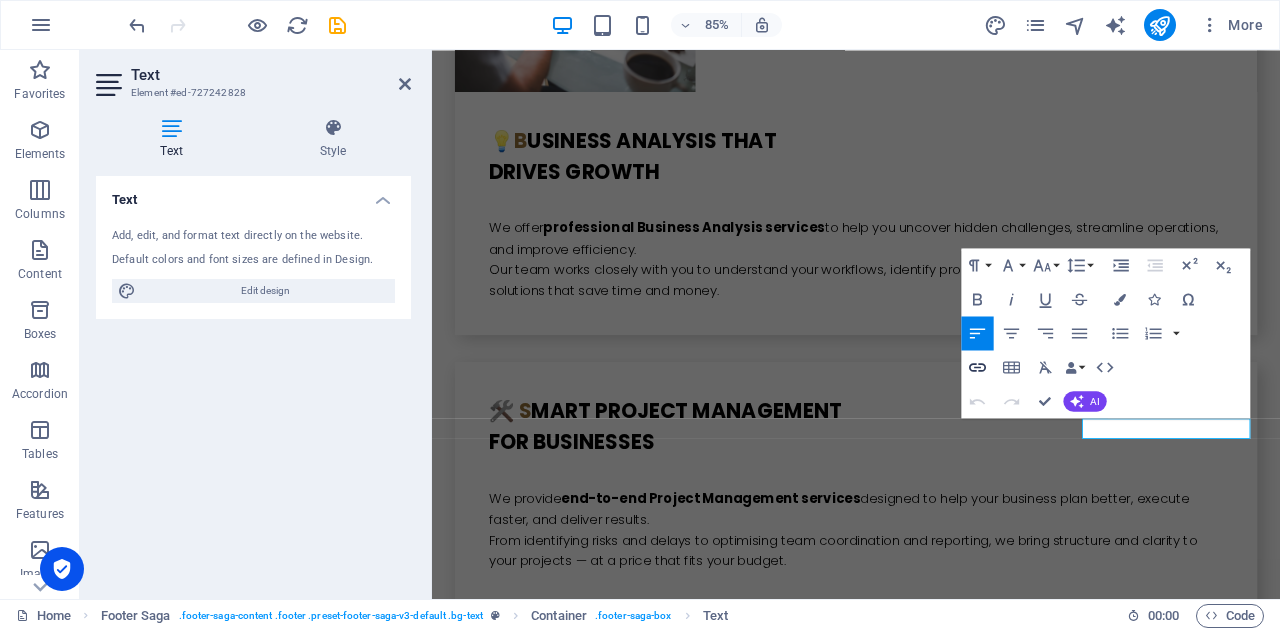 click 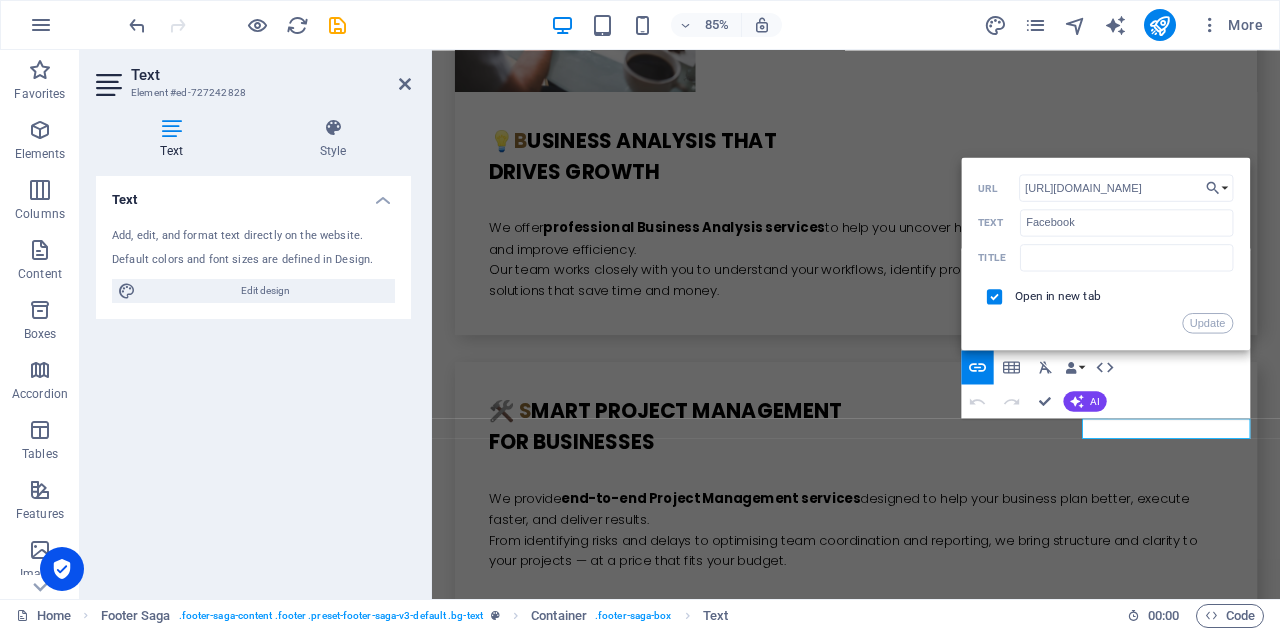 drag, startPoint x: 1604, startPoint y: 230, endPoint x: 1053, endPoint y: 201, distance: 551.76263 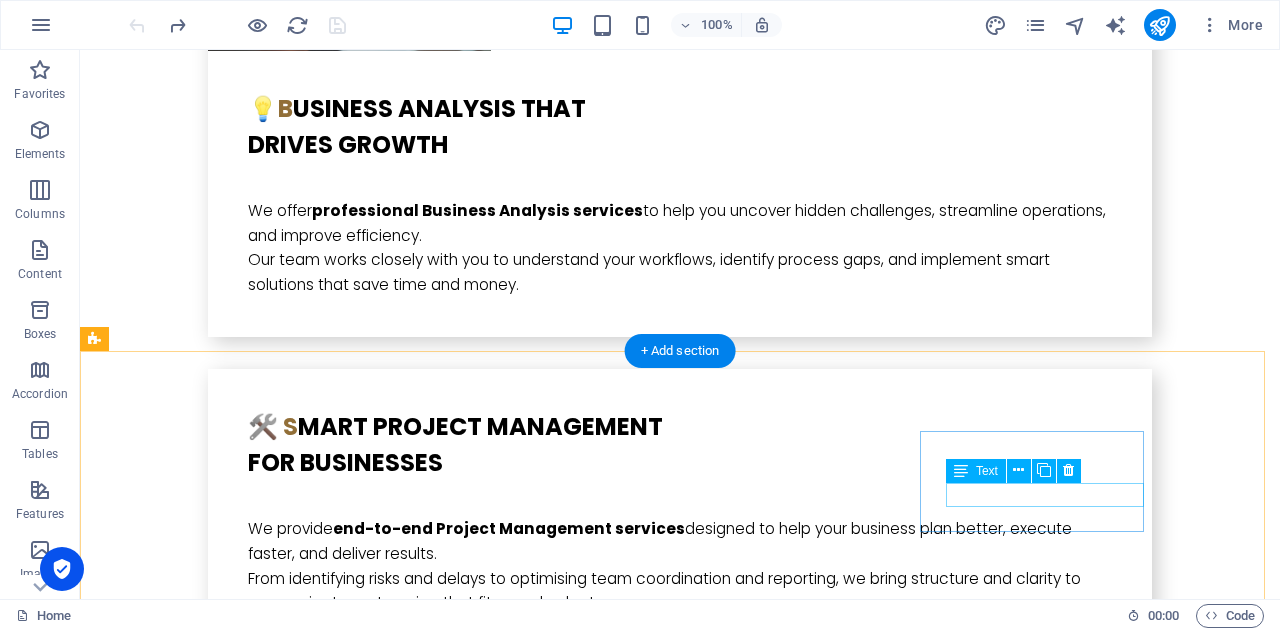 click on "Facebook" at bounding box center [208, 4827] 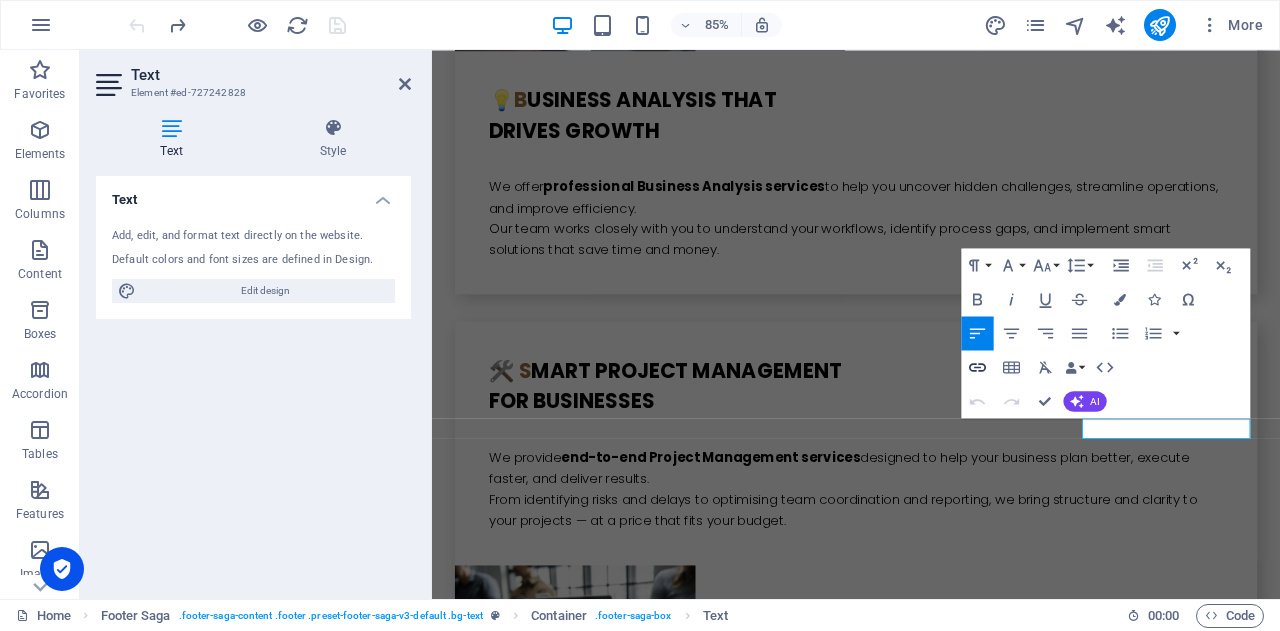 click 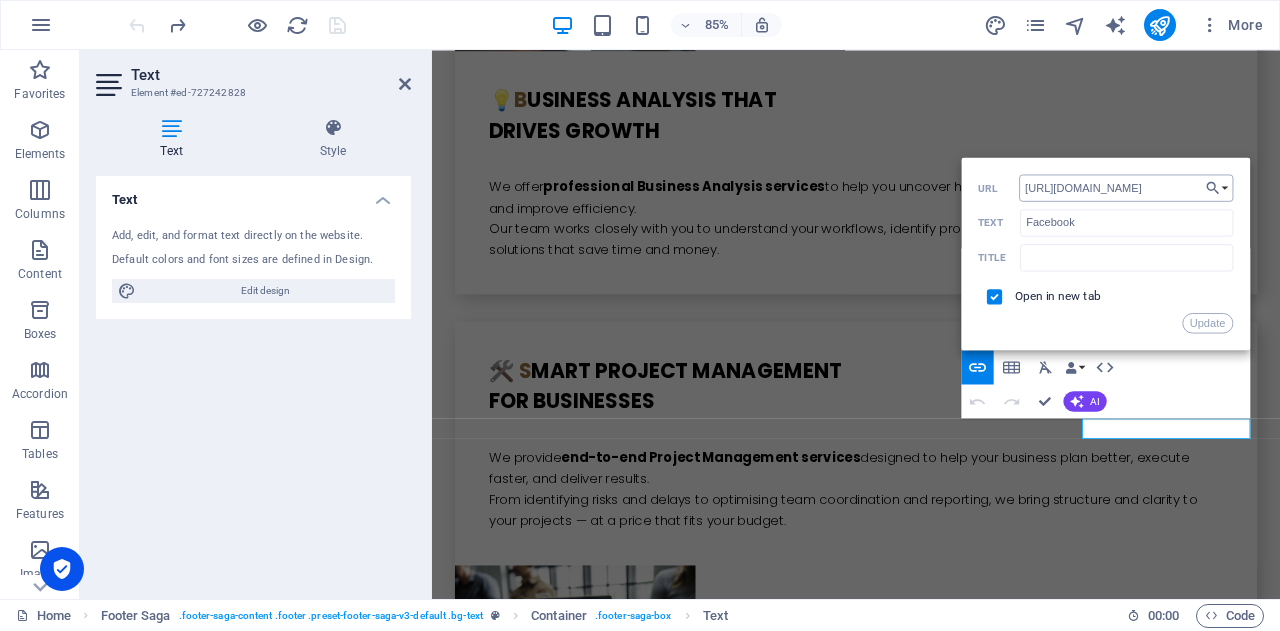 click on "[URL][DOMAIN_NAME]" at bounding box center [1126, 187] 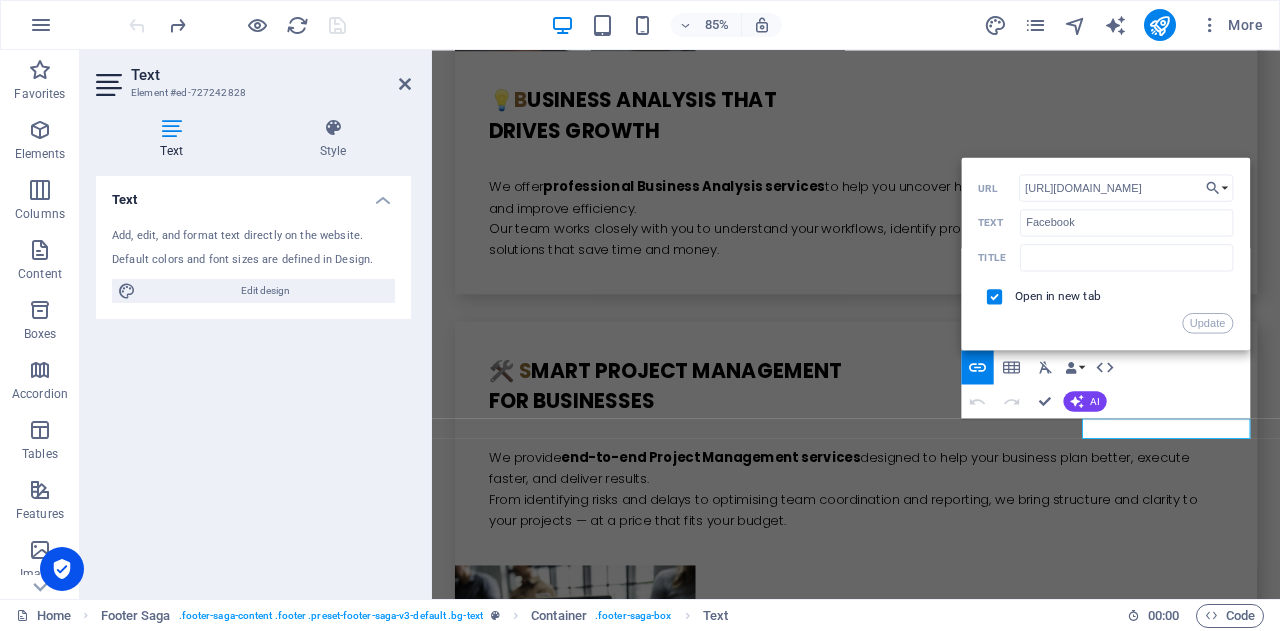 drag, startPoint x: 1172, startPoint y: 183, endPoint x: 1012, endPoint y: 186, distance: 160.02812 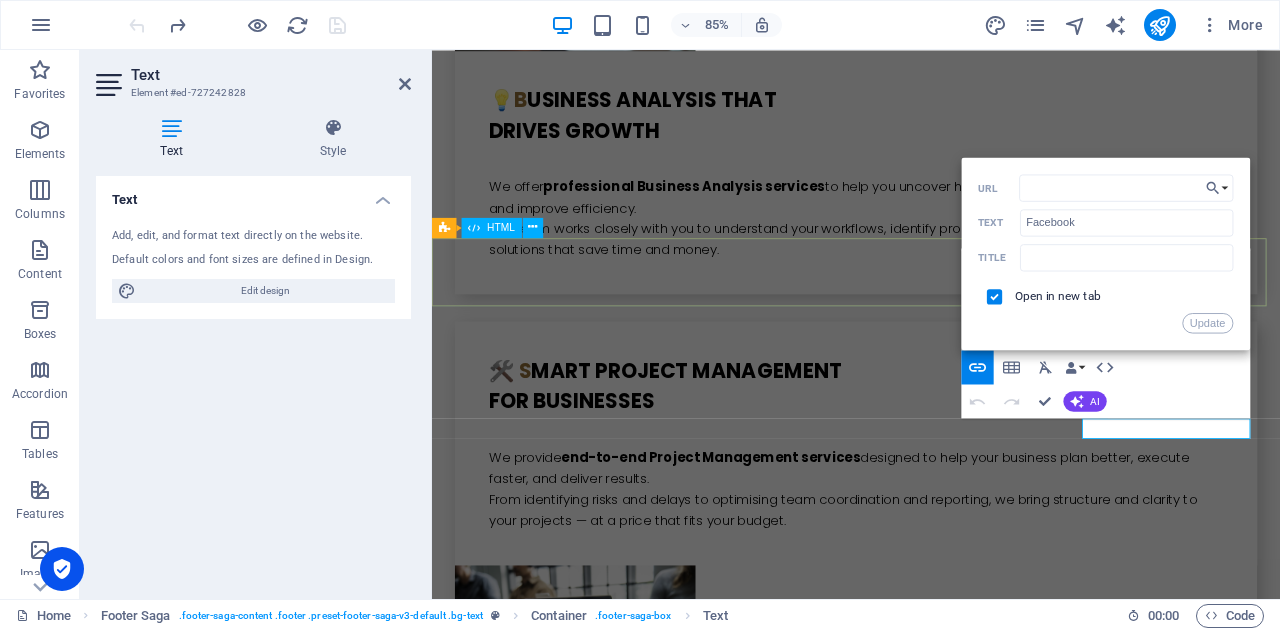 type 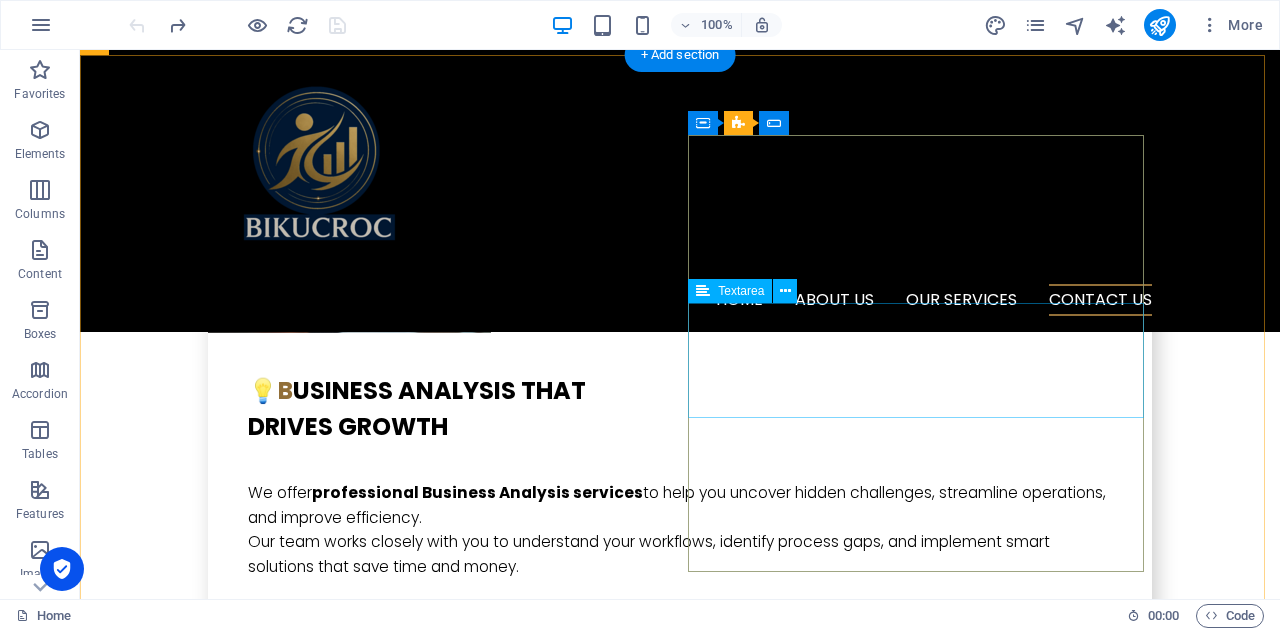scroll, scrollTop: 5048, scrollLeft: 0, axis: vertical 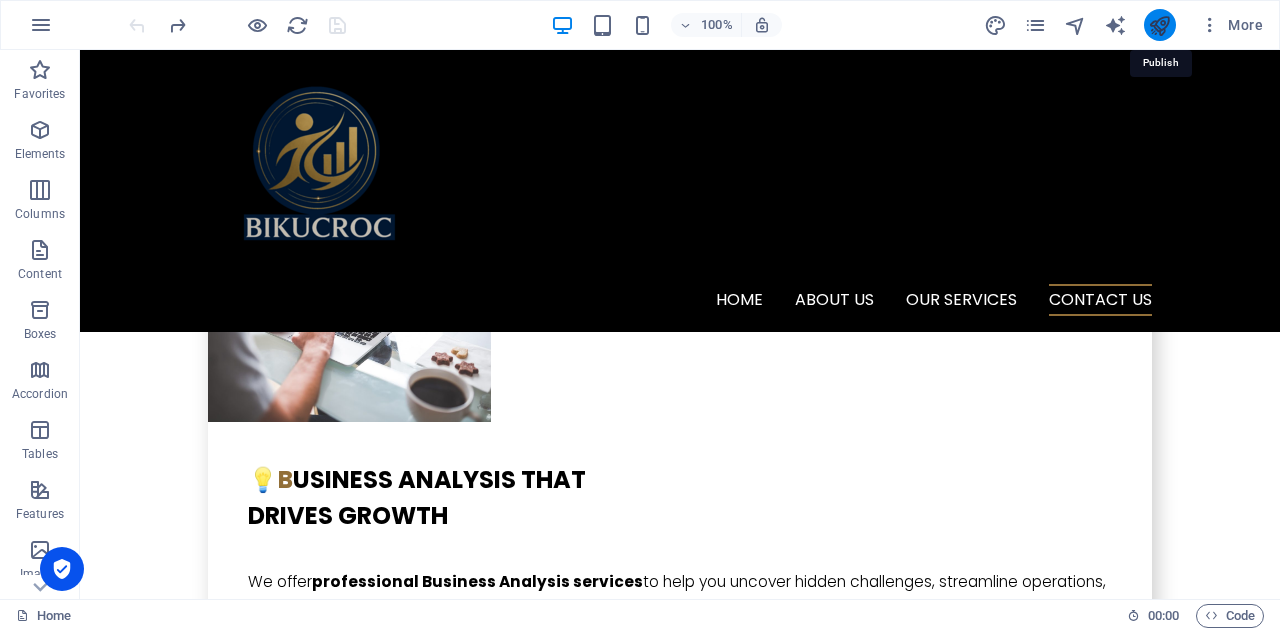 click at bounding box center (1159, 25) 